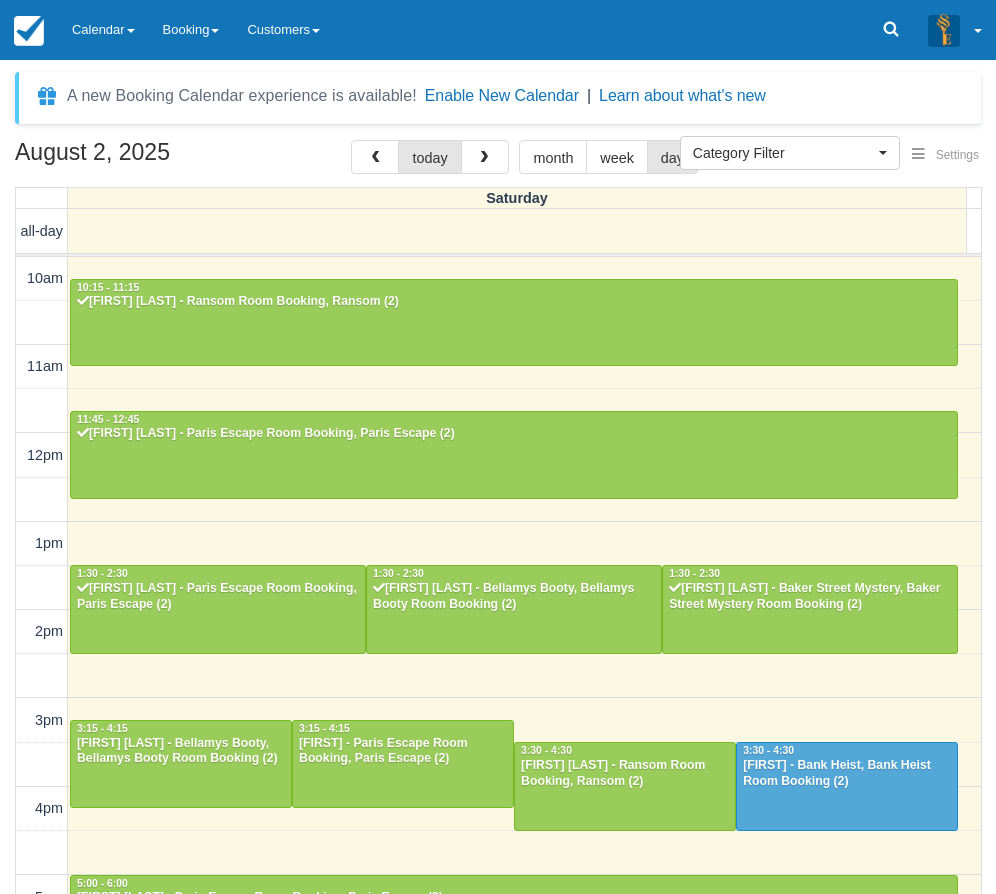 select 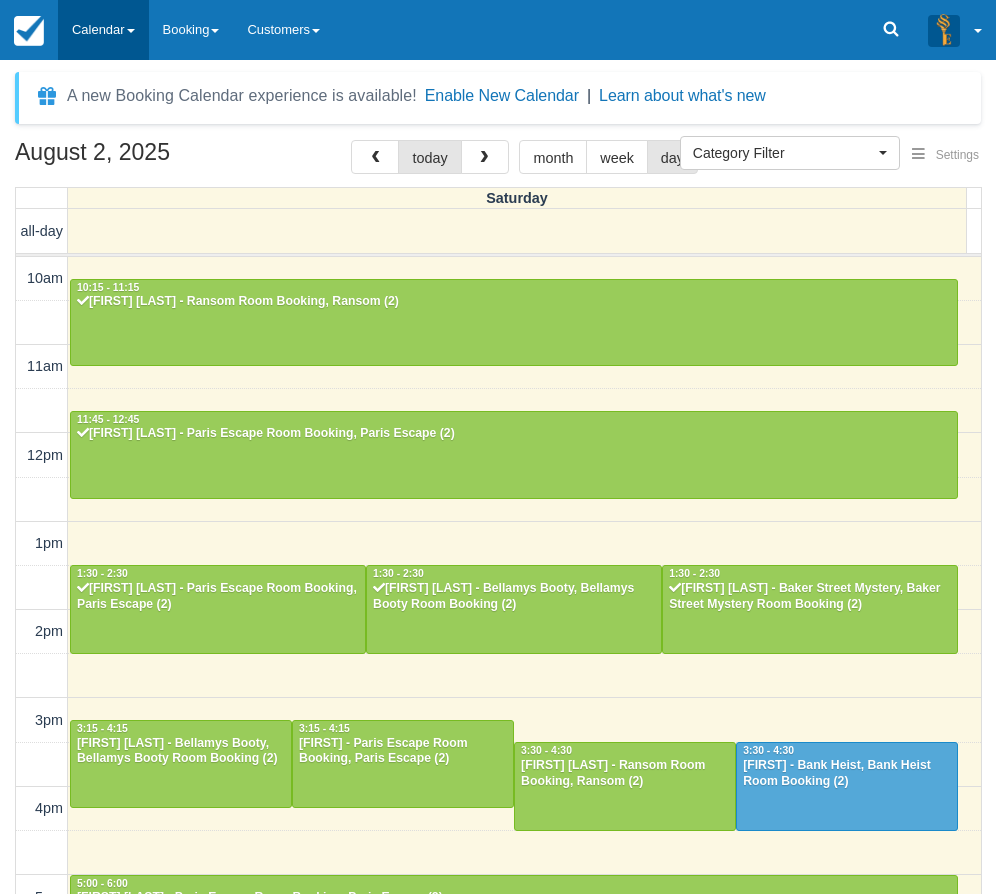 scroll, scrollTop: 266, scrollLeft: 0, axis: vertical 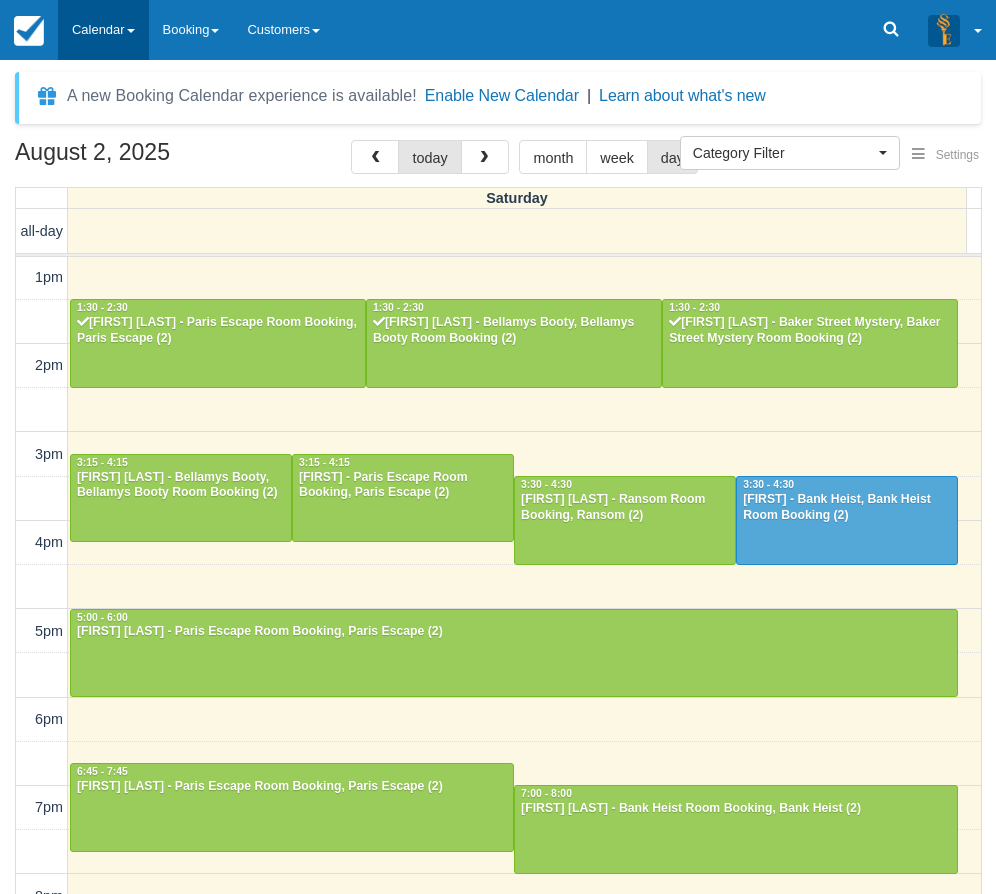 click on "Calendar" at bounding box center [103, 30] 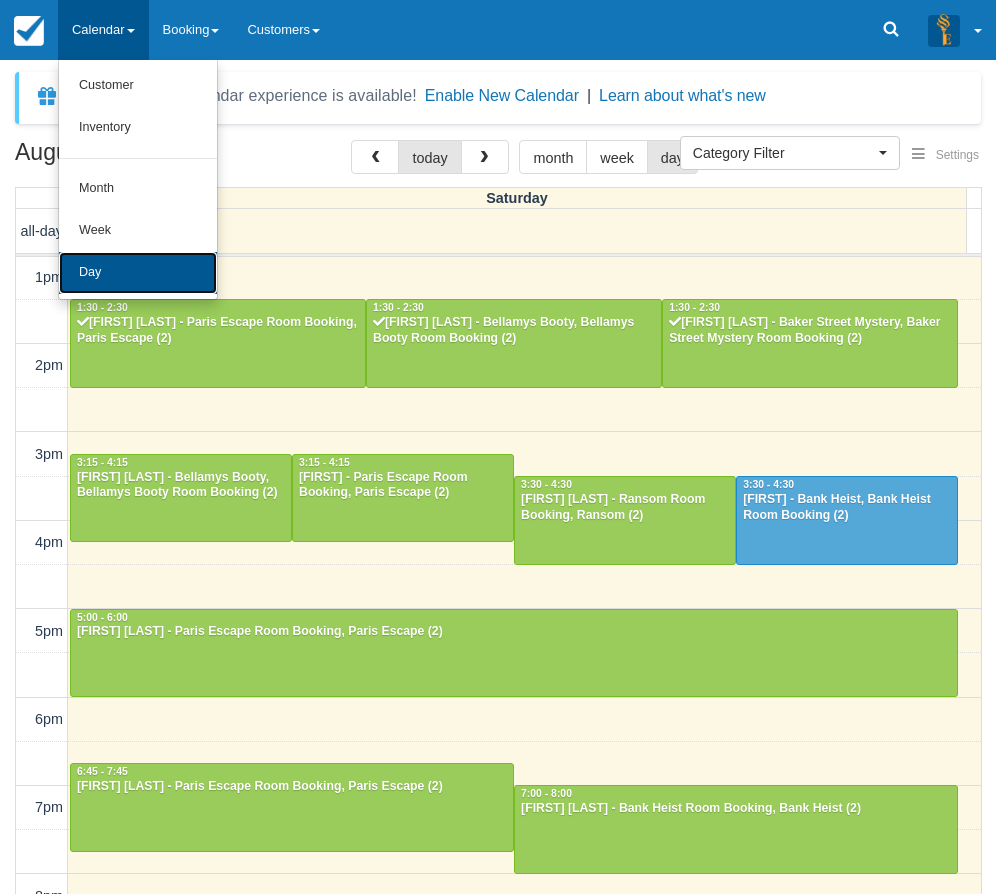 click on "Day" at bounding box center [138, 273] 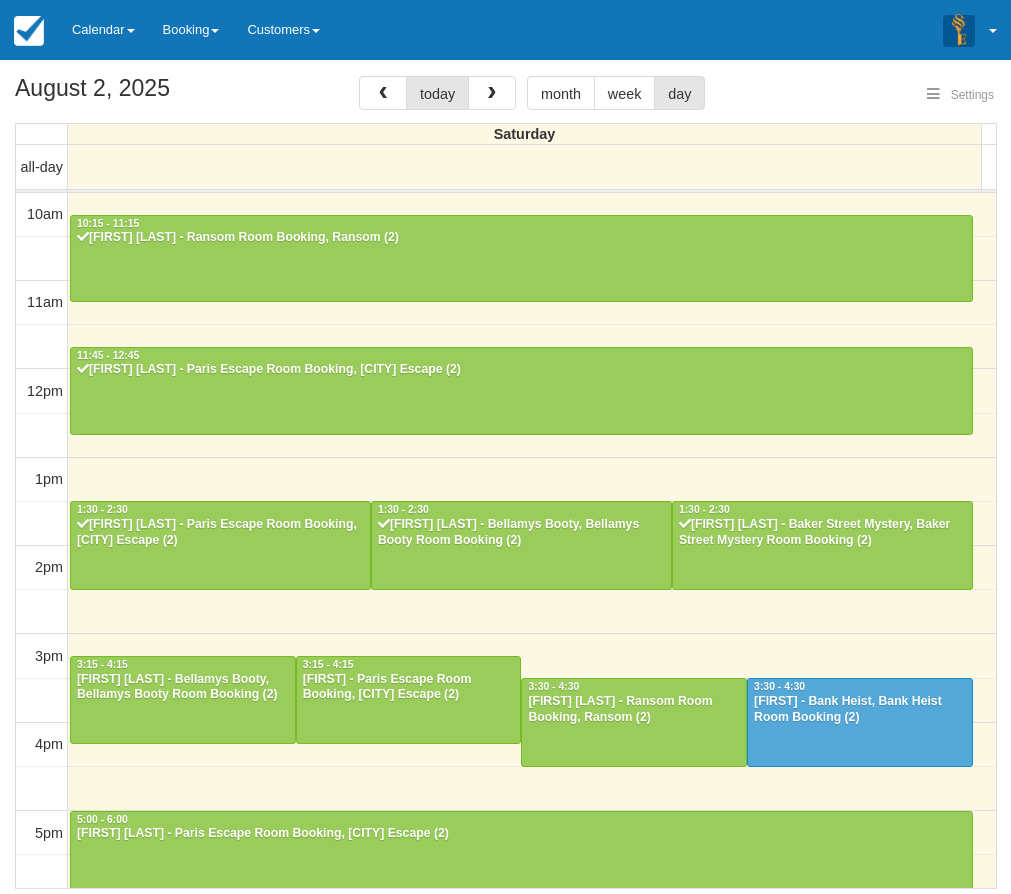 select 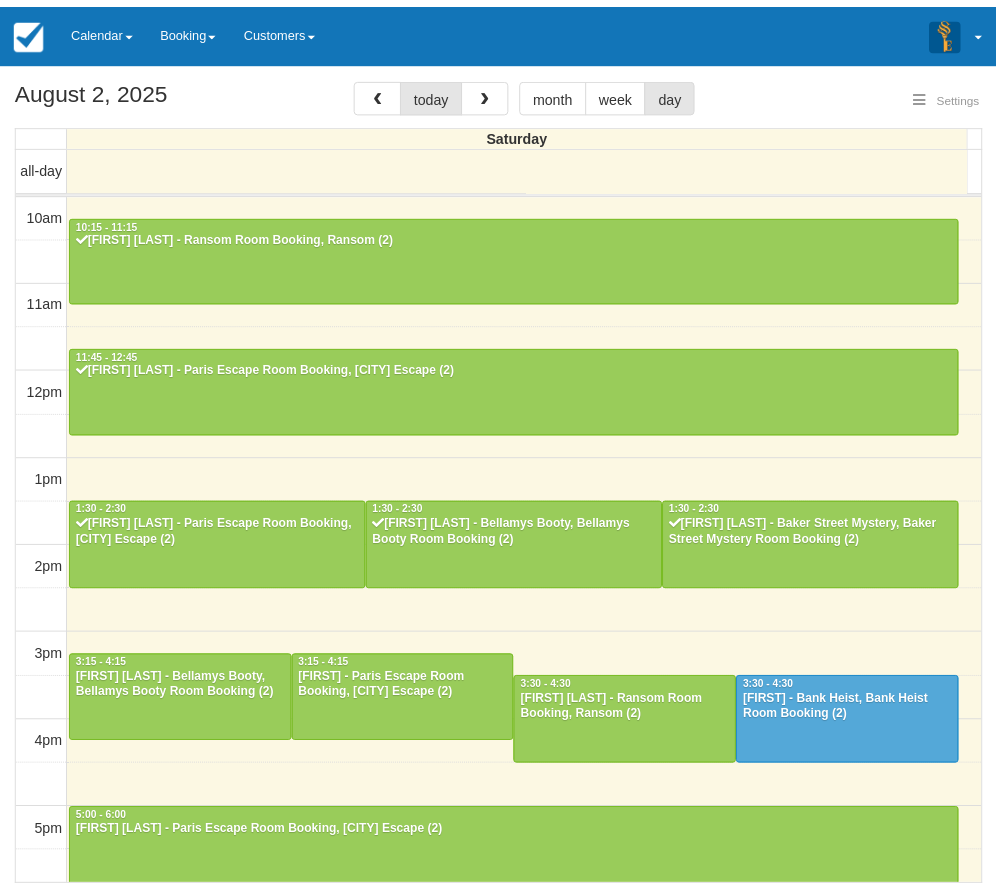 scroll, scrollTop: 354, scrollLeft: 0, axis: vertical 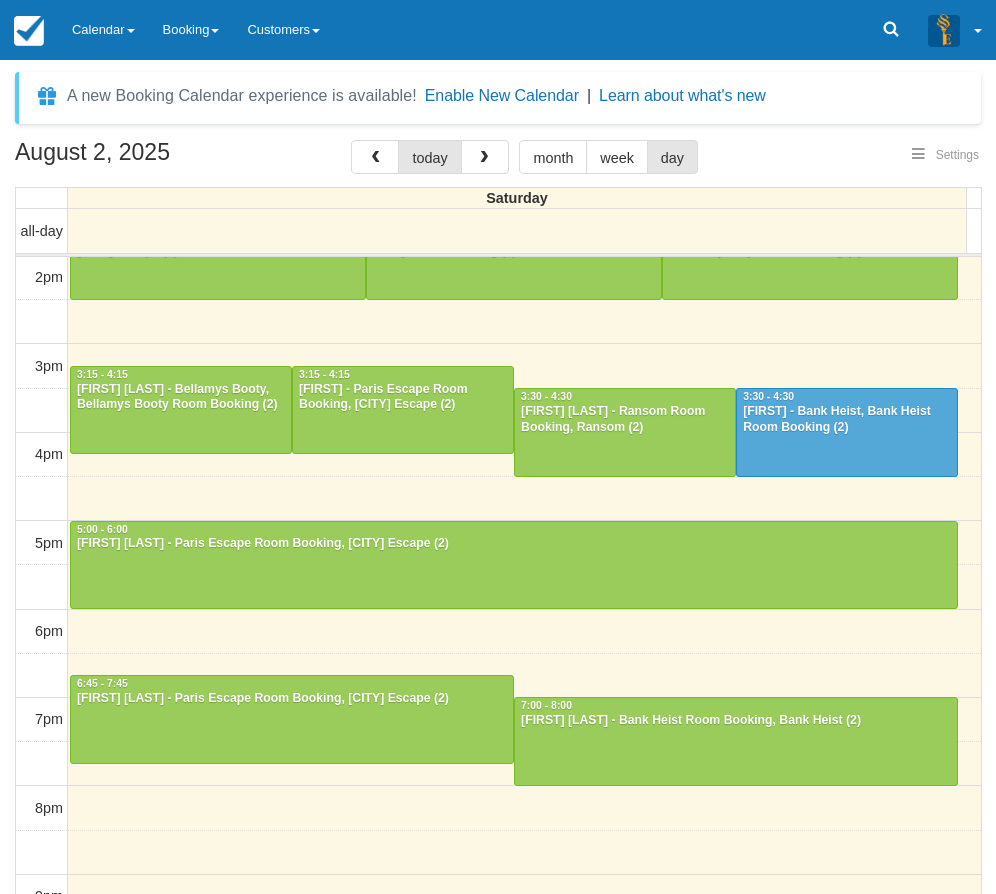 select 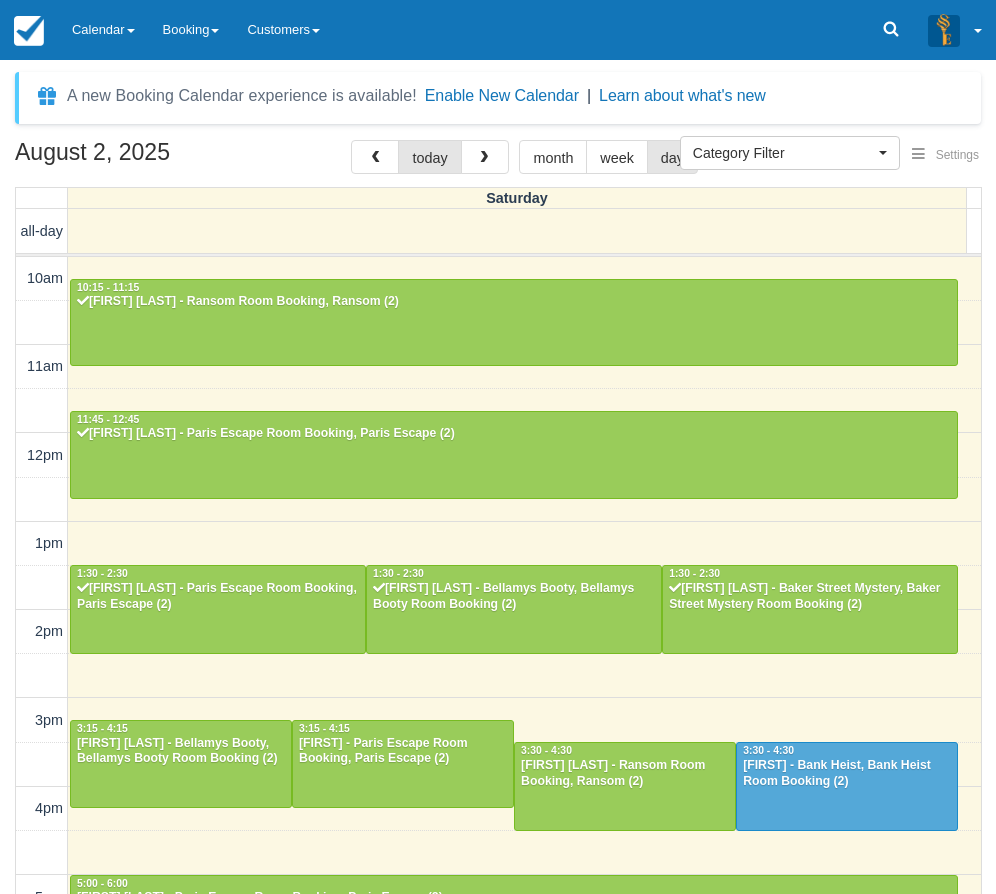 select 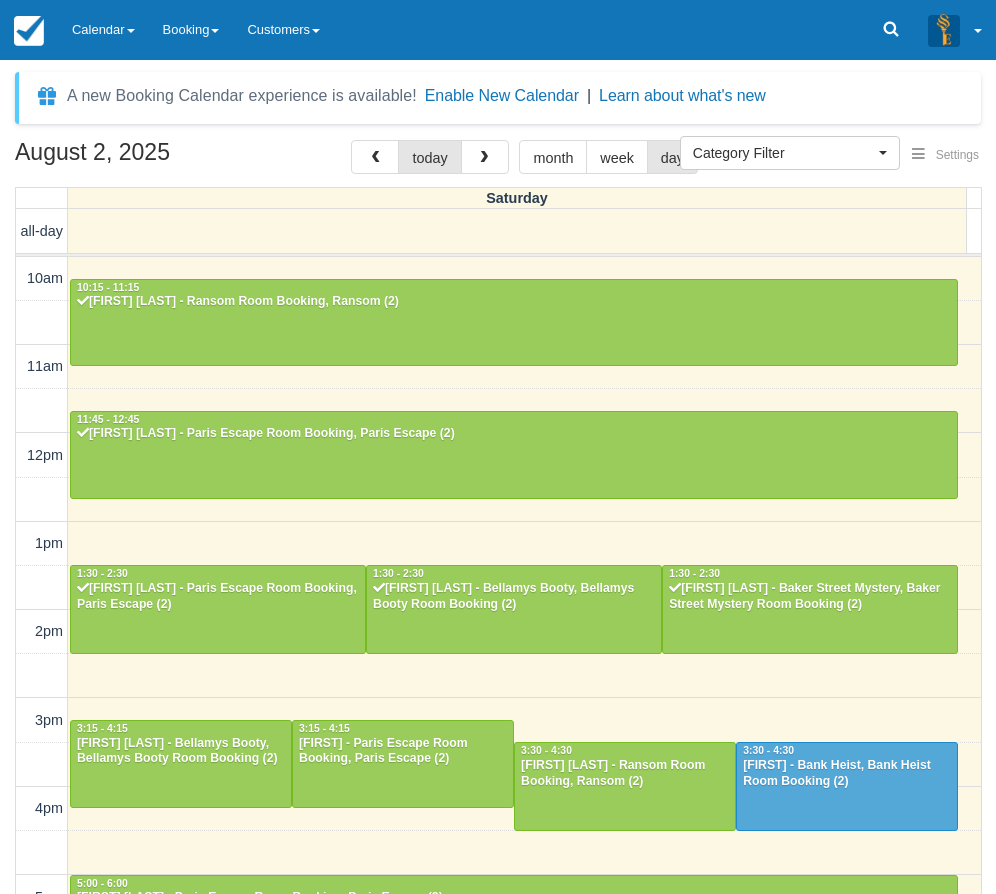 scroll, scrollTop: 0, scrollLeft: 0, axis: both 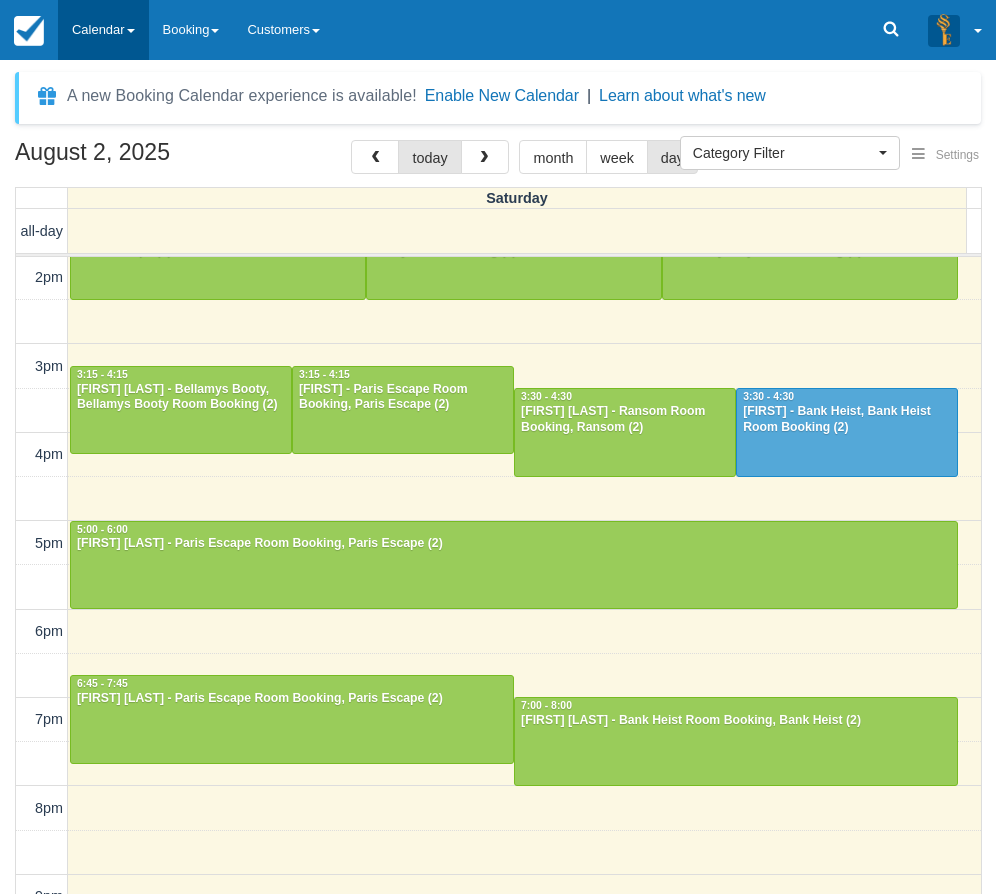 click on "Calendar" at bounding box center [103, 30] 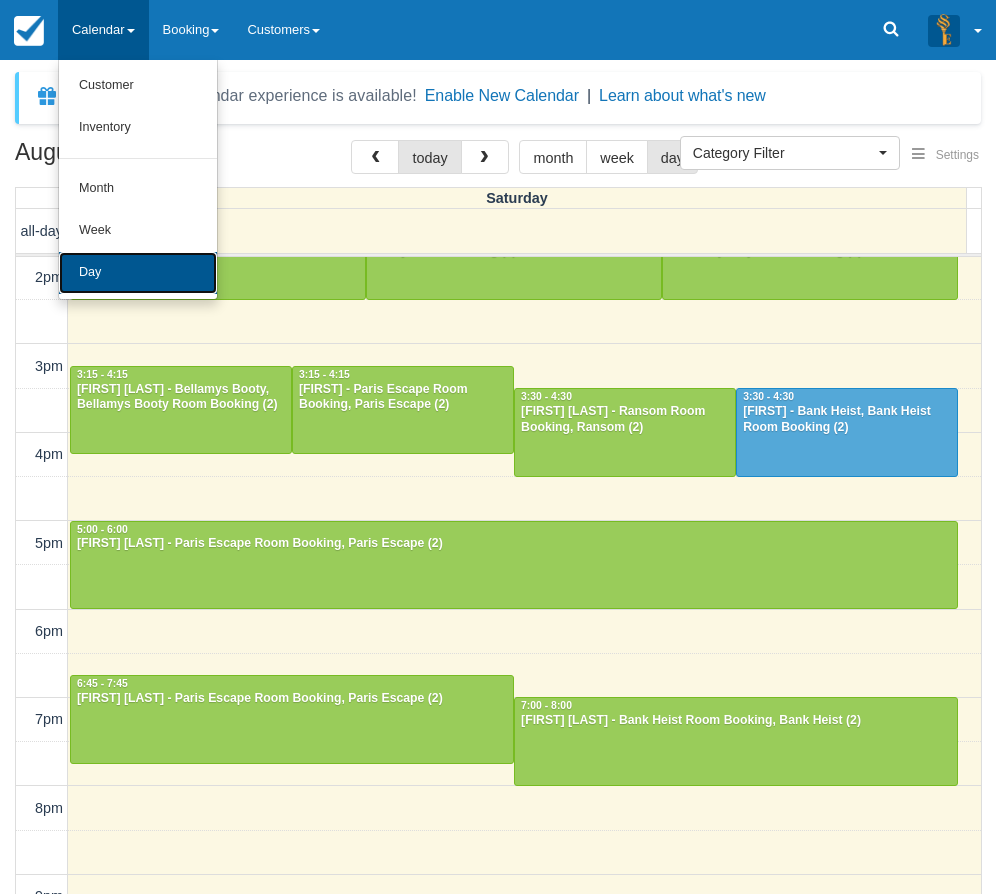 click on "Day" at bounding box center (138, 273) 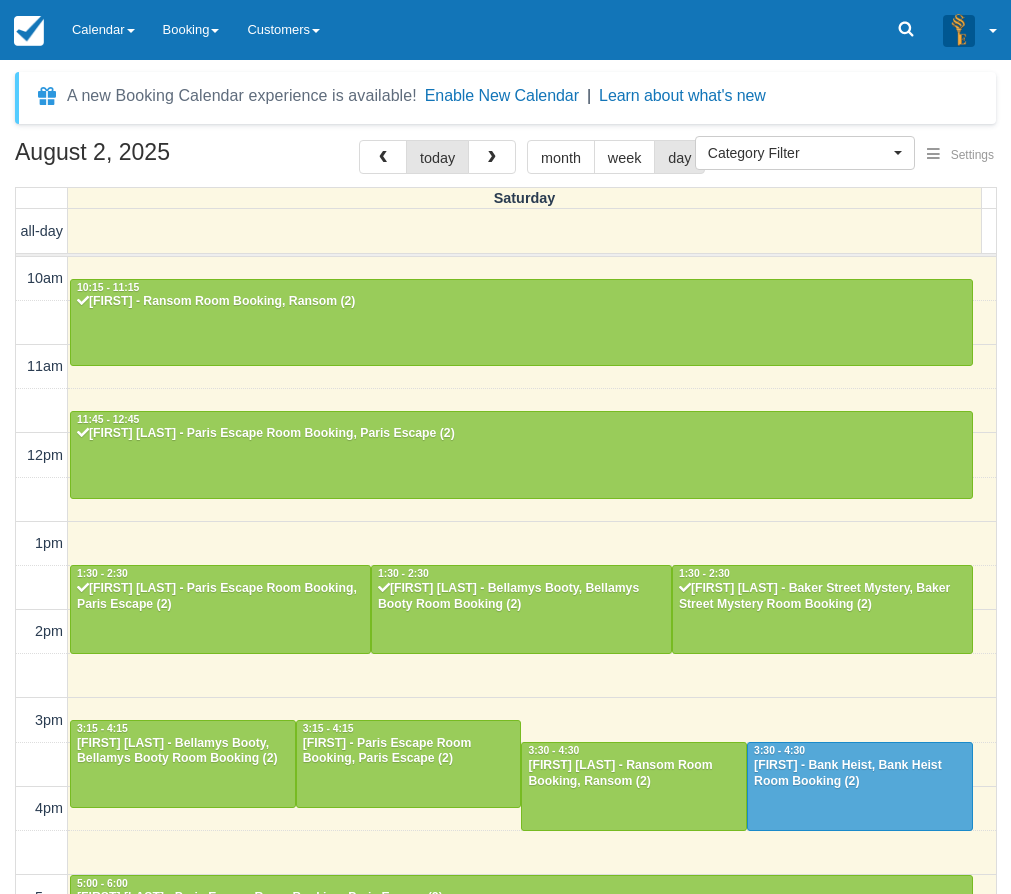 select 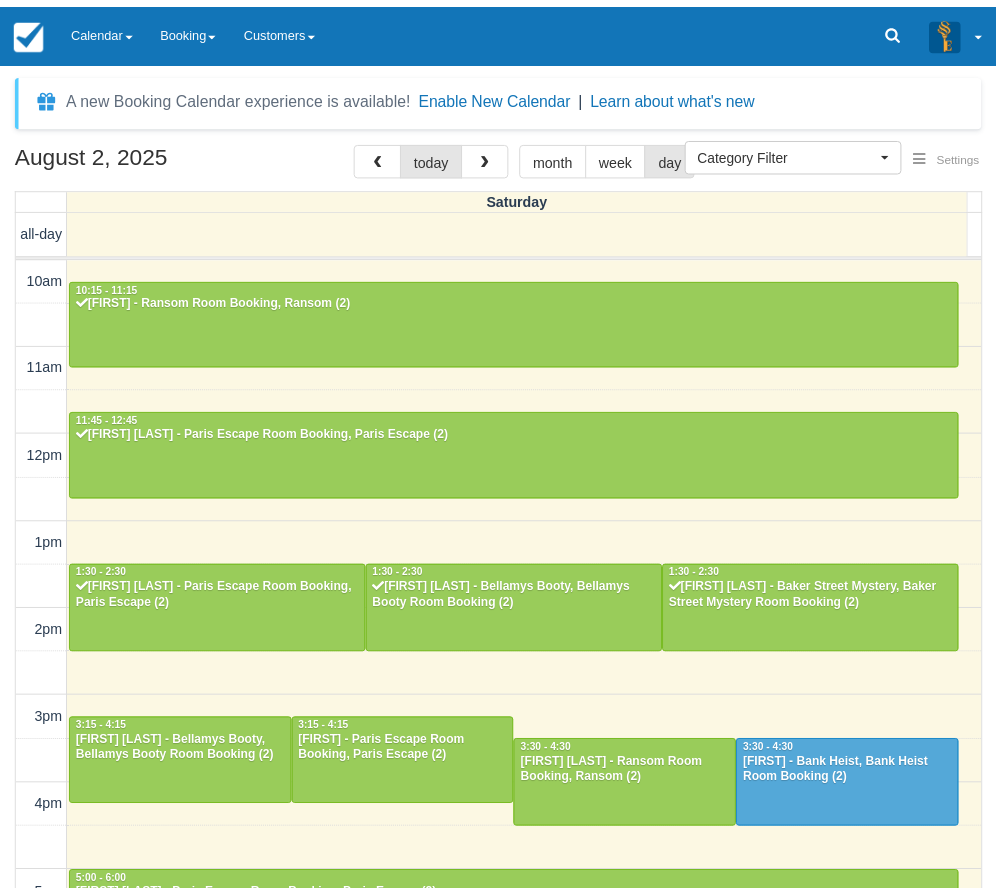 scroll, scrollTop: 0, scrollLeft: 0, axis: both 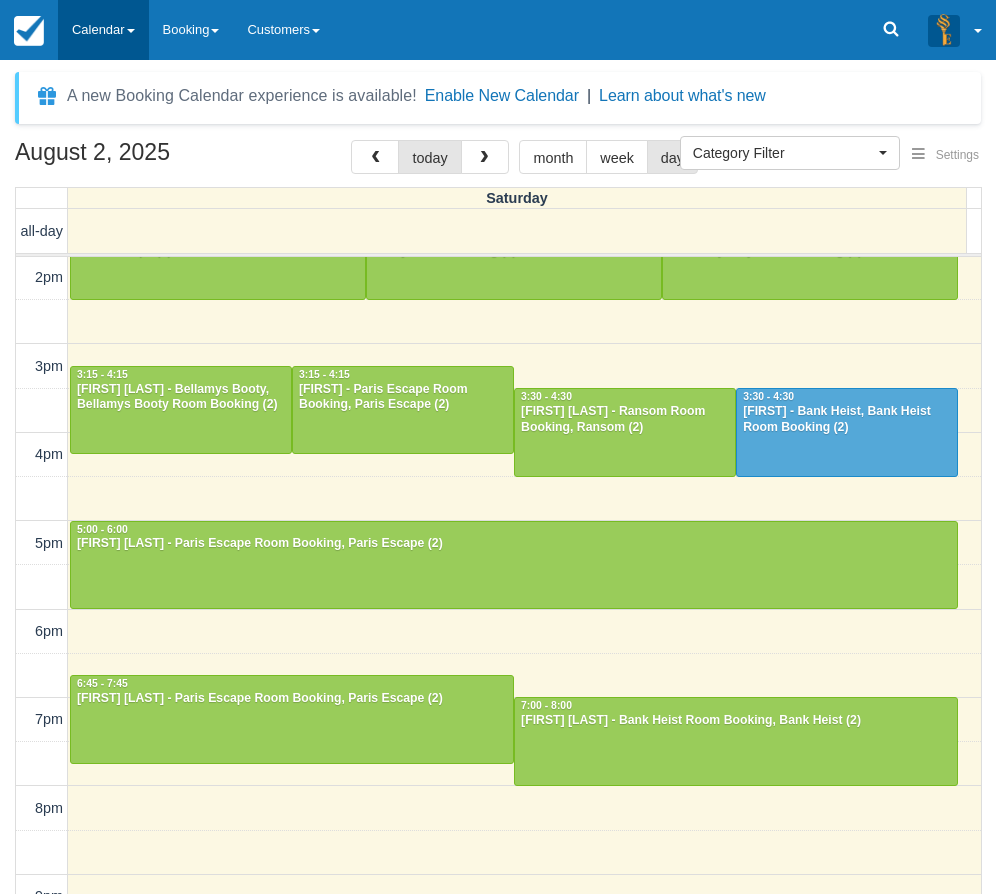 click on "Calendar" at bounding box center [103, 30] 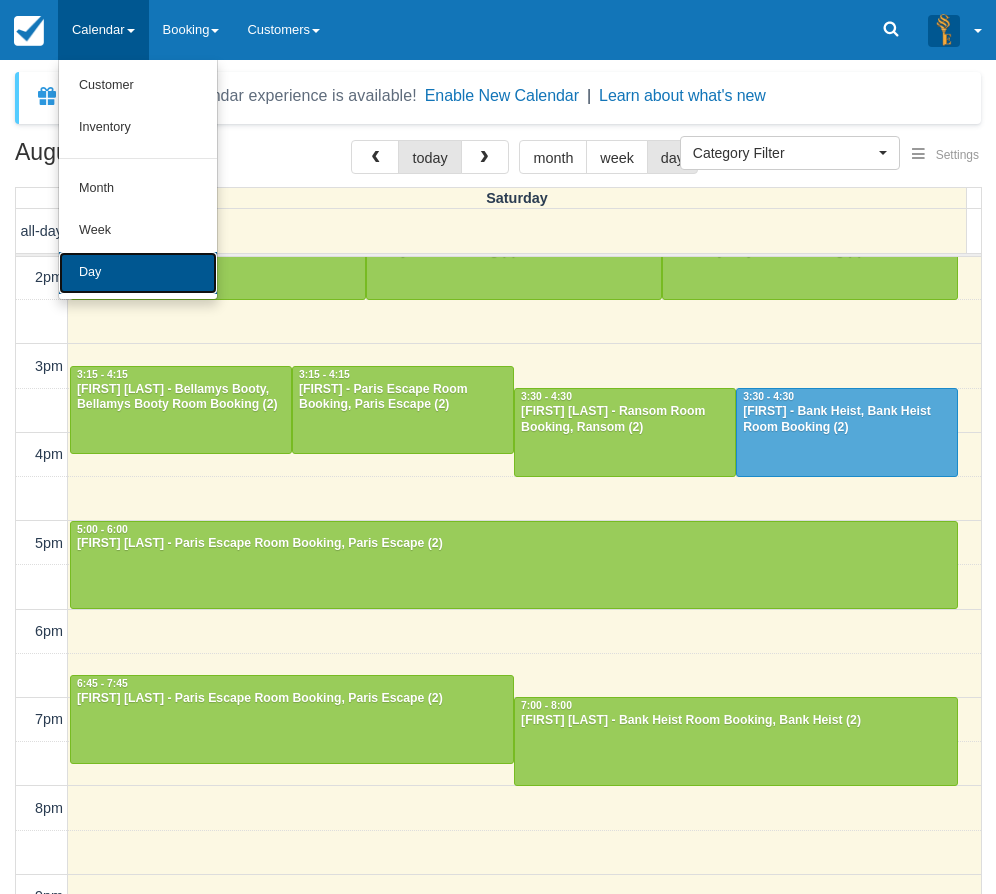 click on "Day" at bounding box center (138, 273) 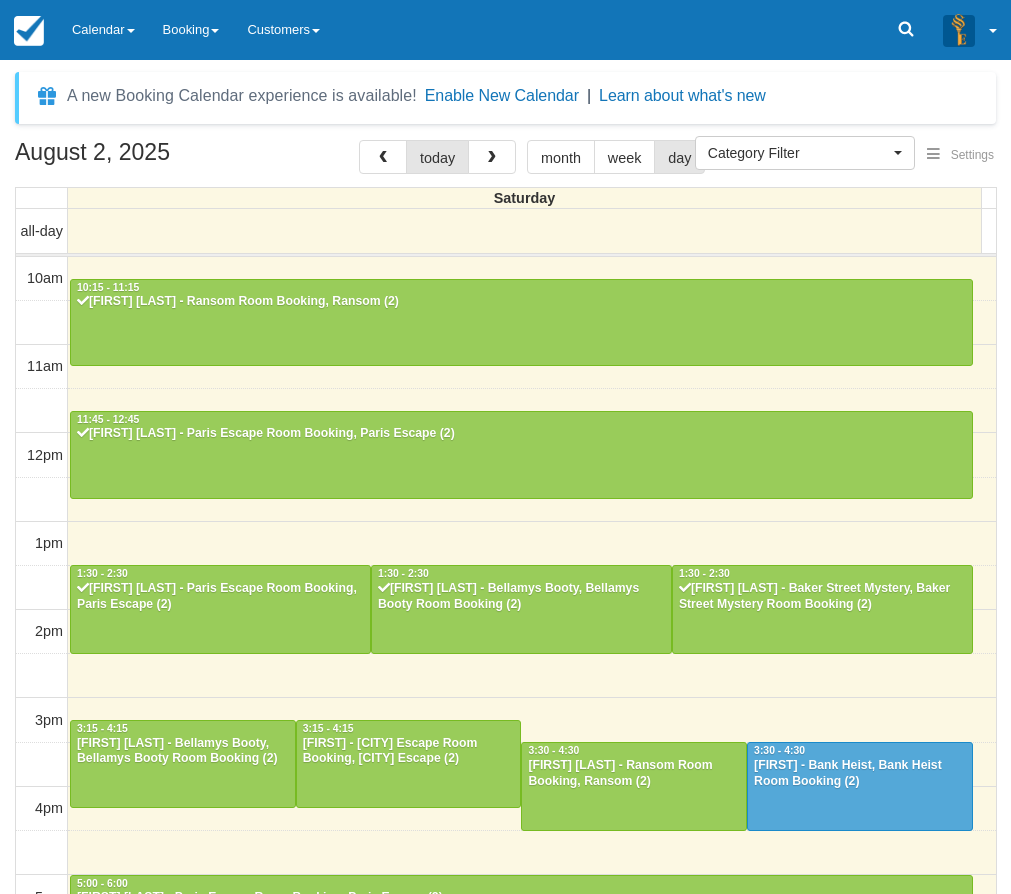 select 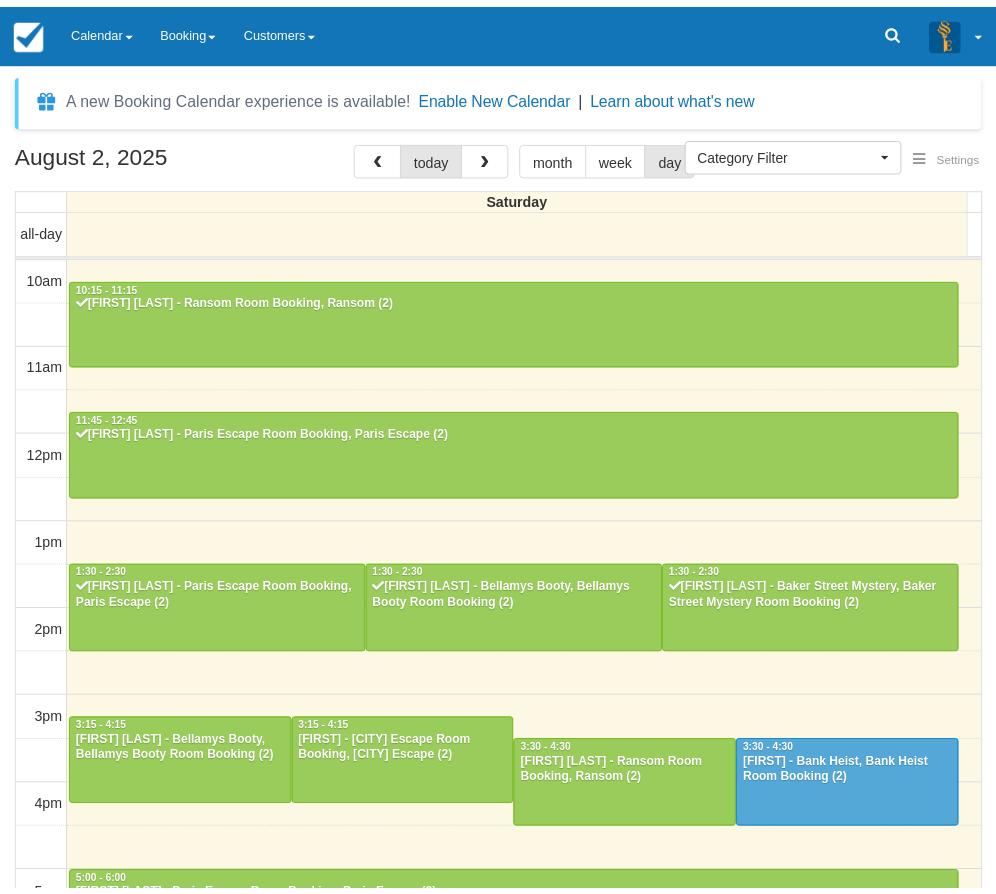 scroll, scrollTop: 0, scrollLeft: 0, axis: both 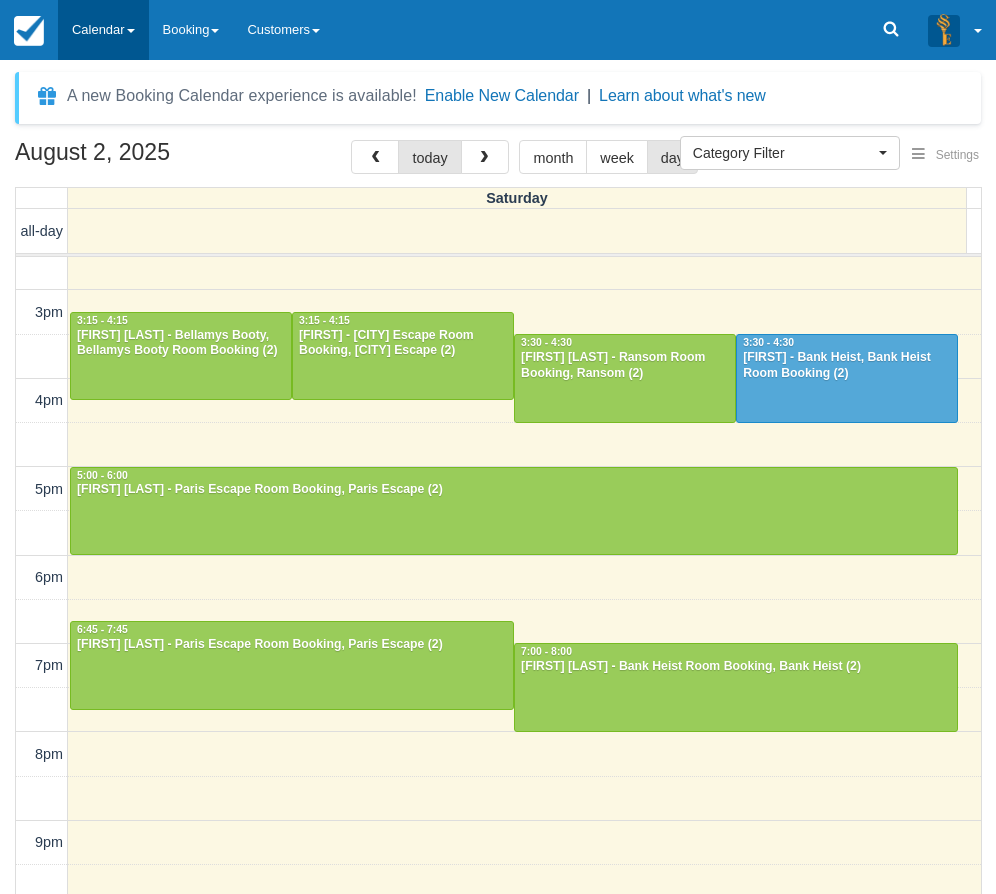 click on "Calendar" at bounding box center (103, 30) 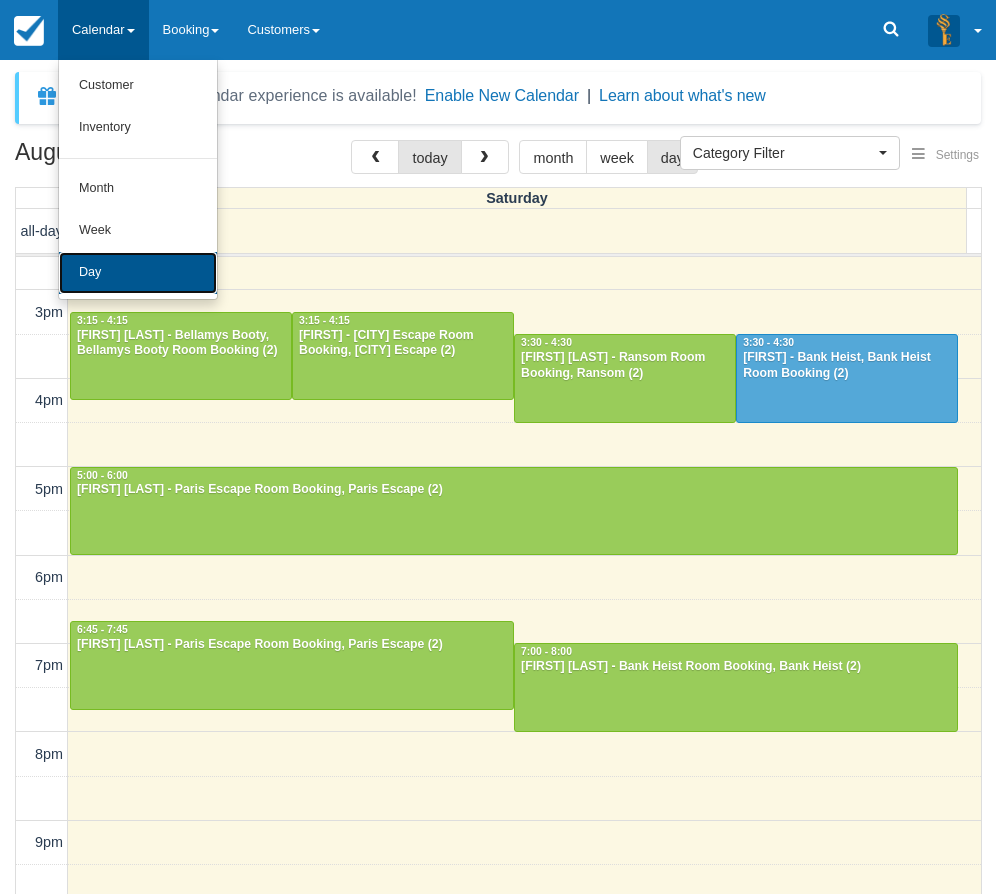 click on "Day" at bounding box center [138, 273] 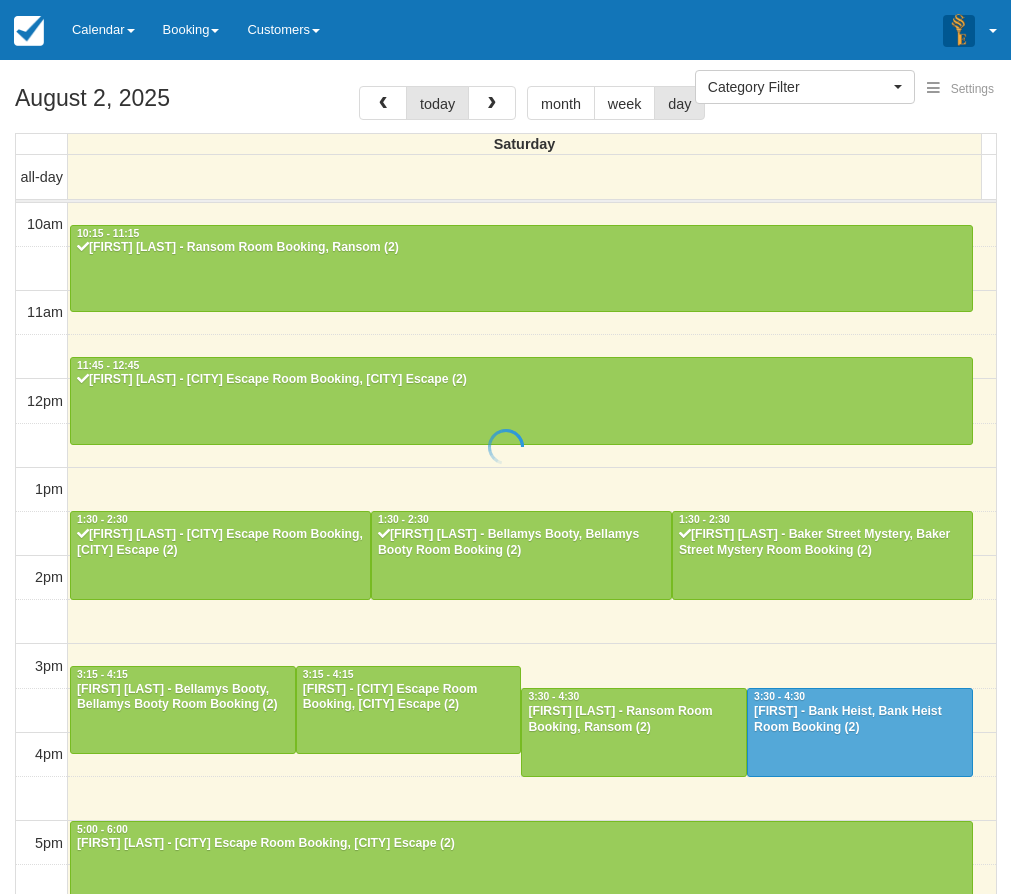 select 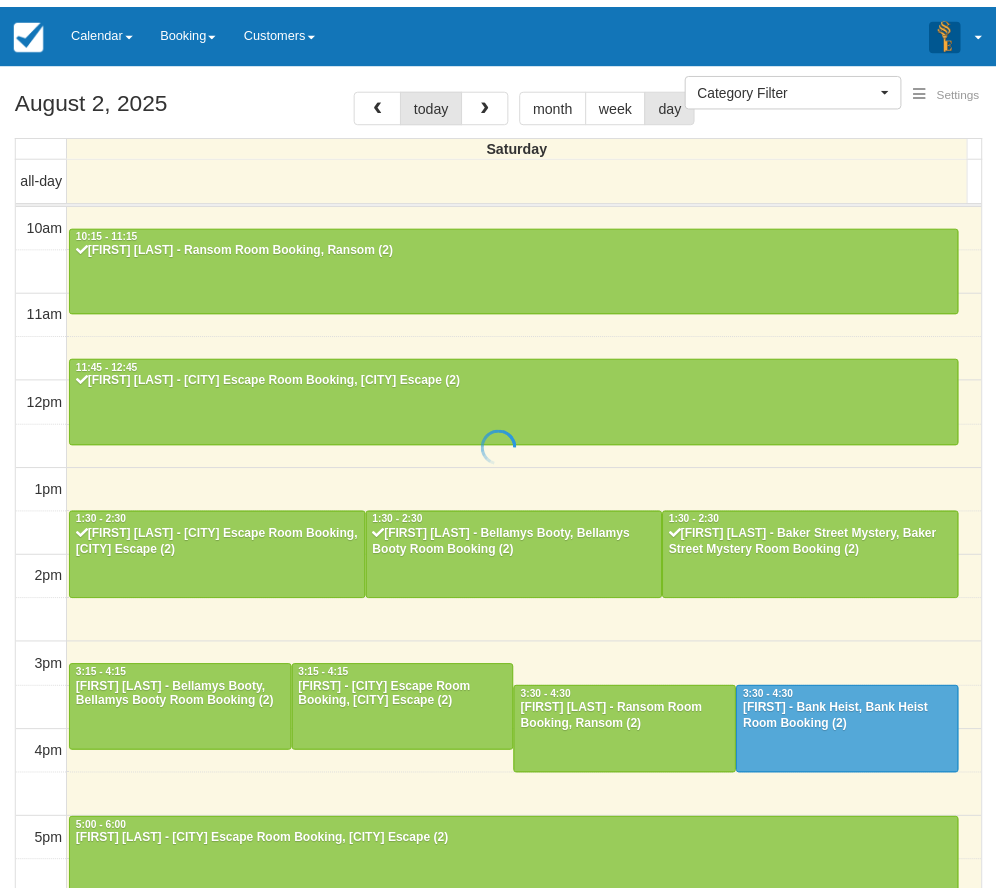 scroll, scrollTop: 0, scrollLeft: 0, axis: both 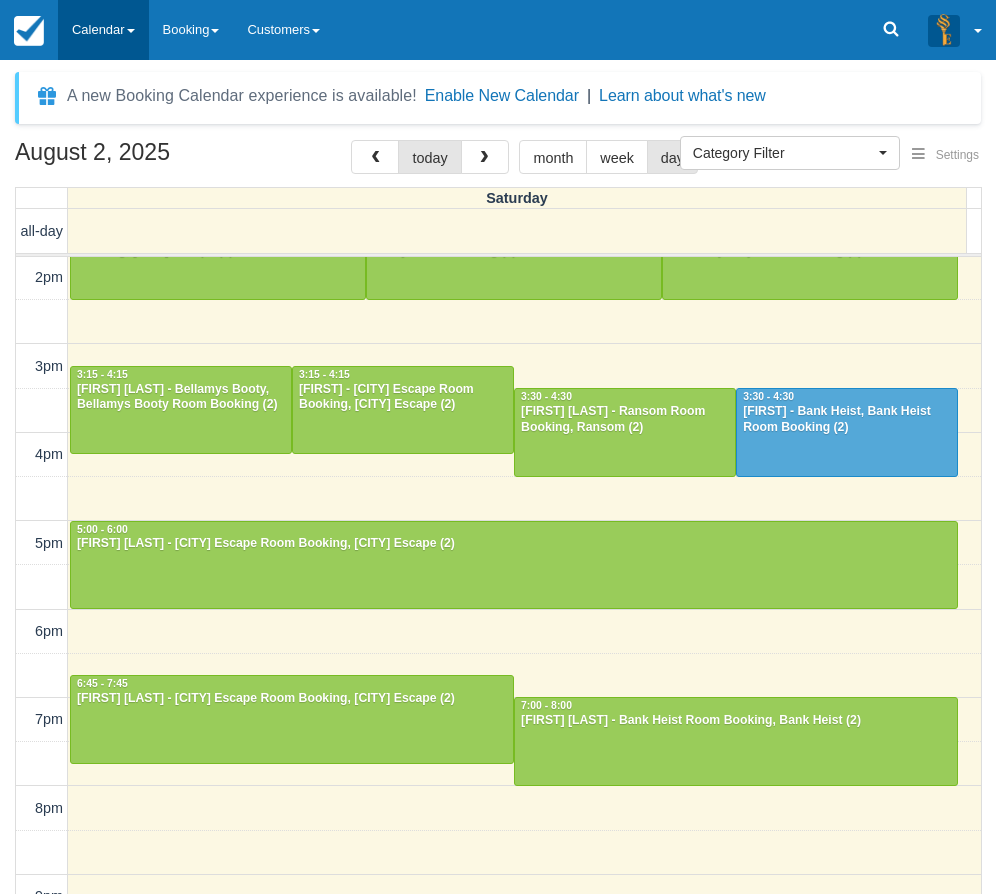 click on "Calendar" at bounding box center (103, 30) 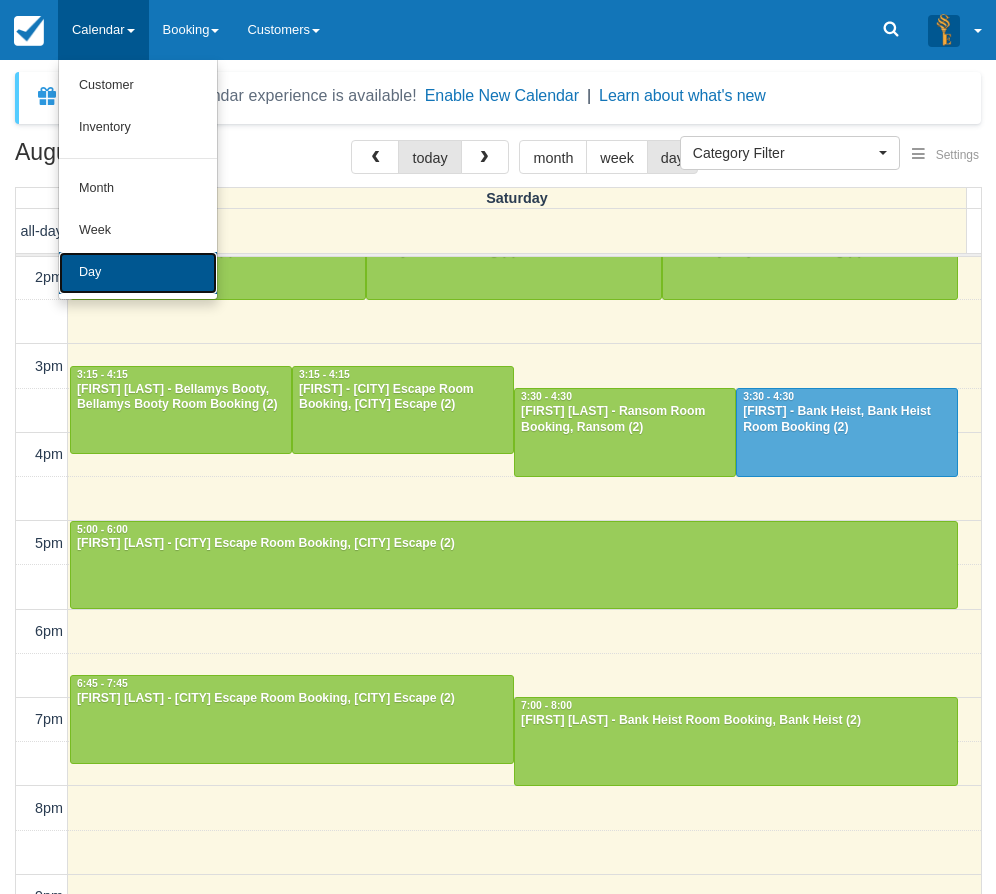 click on "Day" at bounding box center (138, 273) 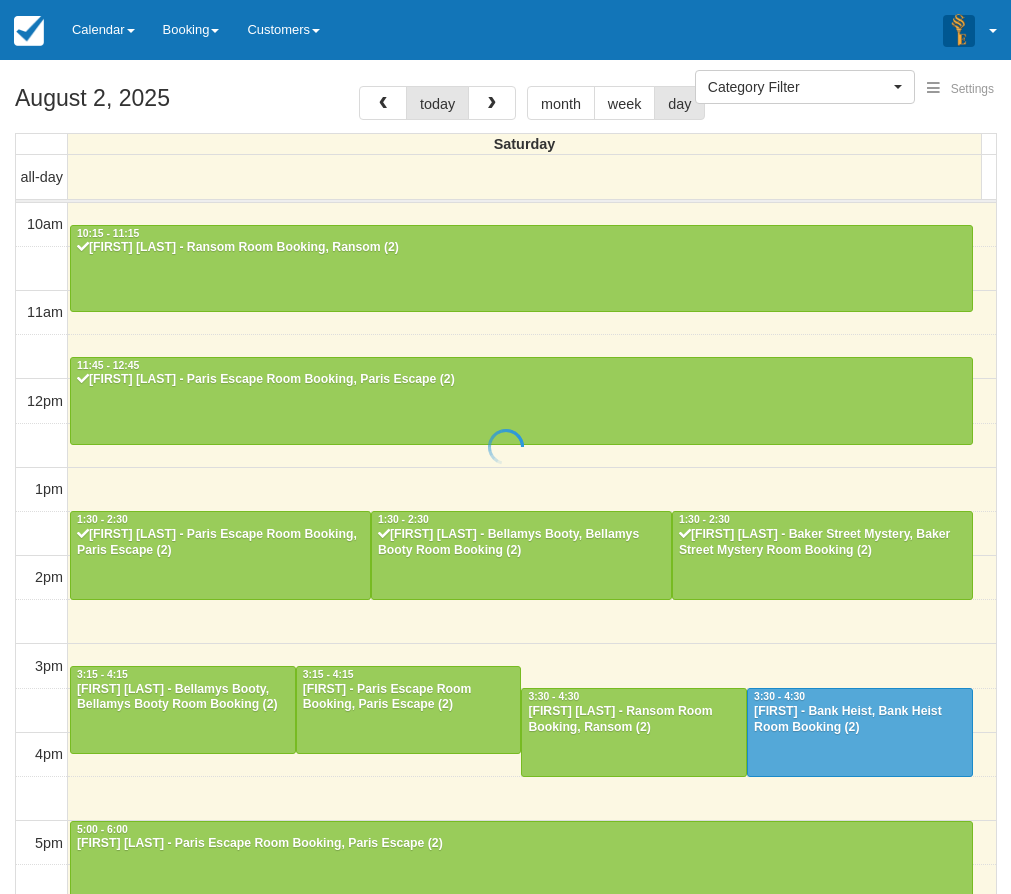 select 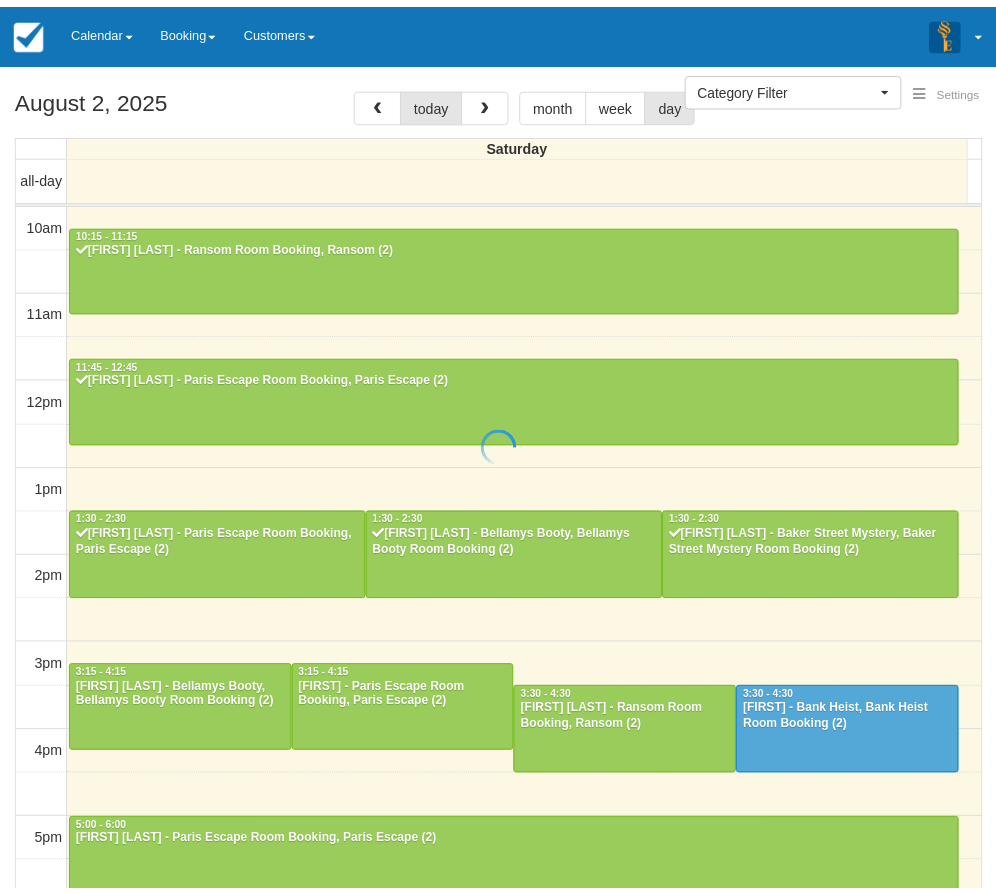 scroll, scrollTop: 0, scrollLeft: 0, axis: both 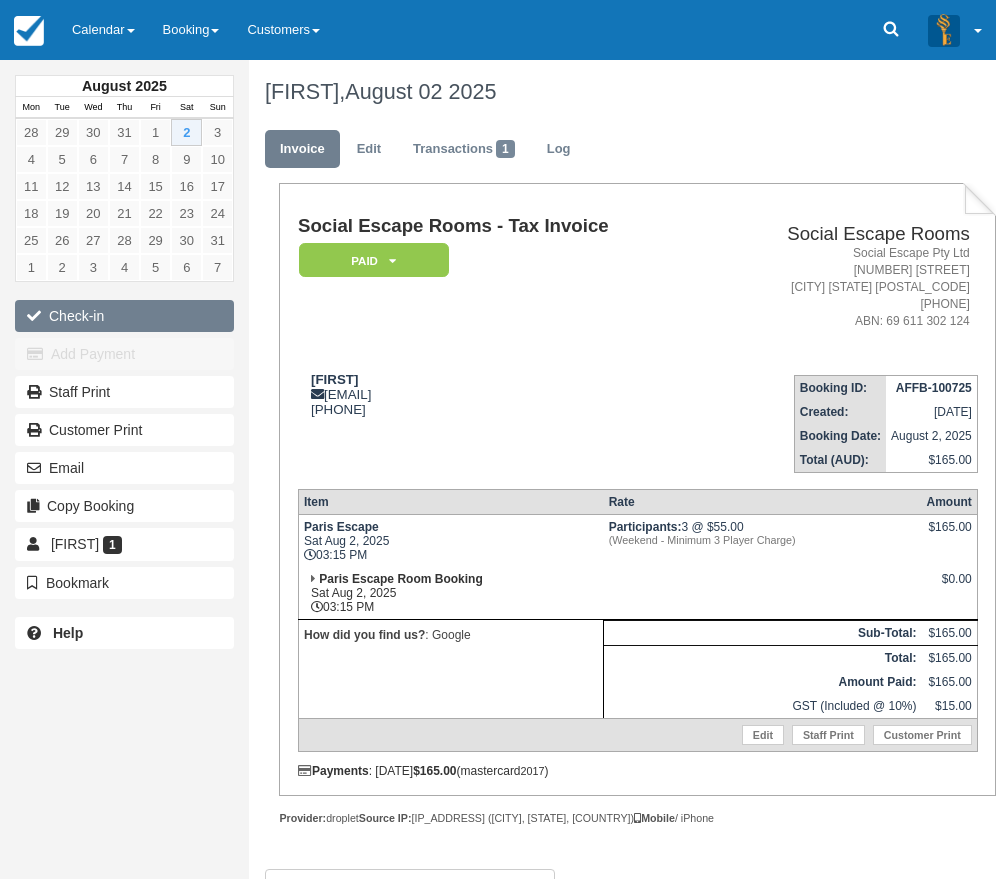 click on "Check-in" at bounding box center [124, 316] 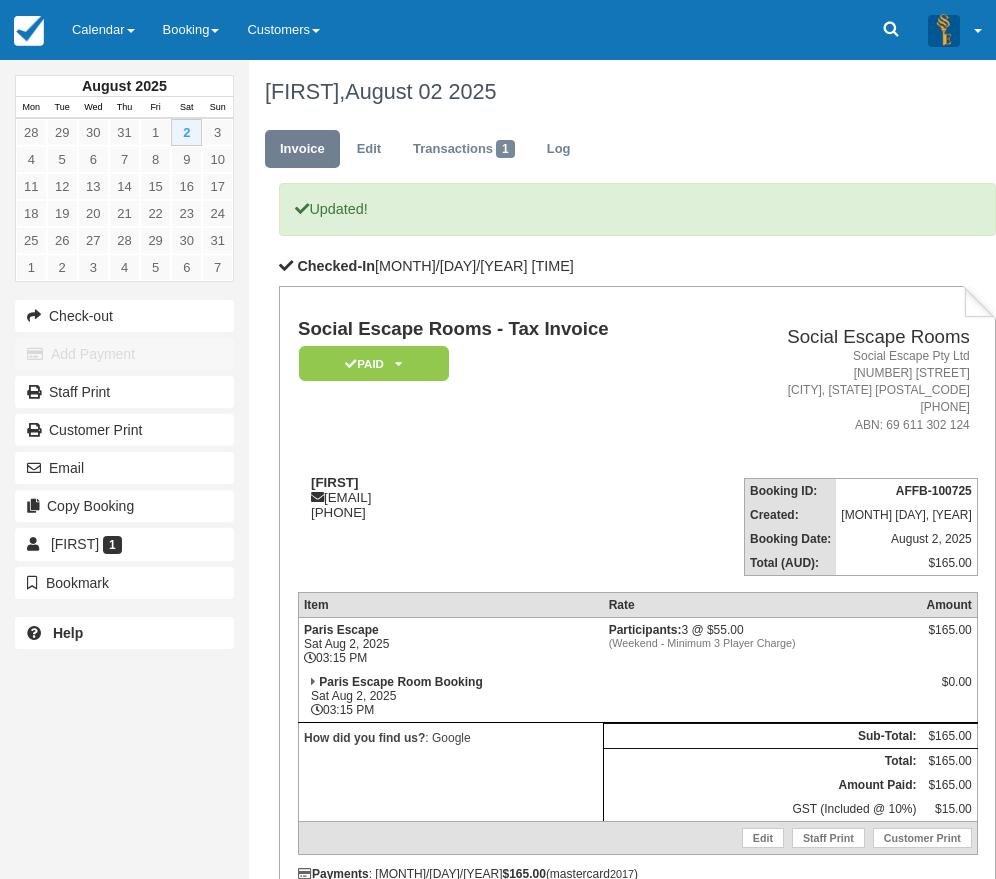 scroll, scrollTop: 0, scrollLeft: 0, axis: both 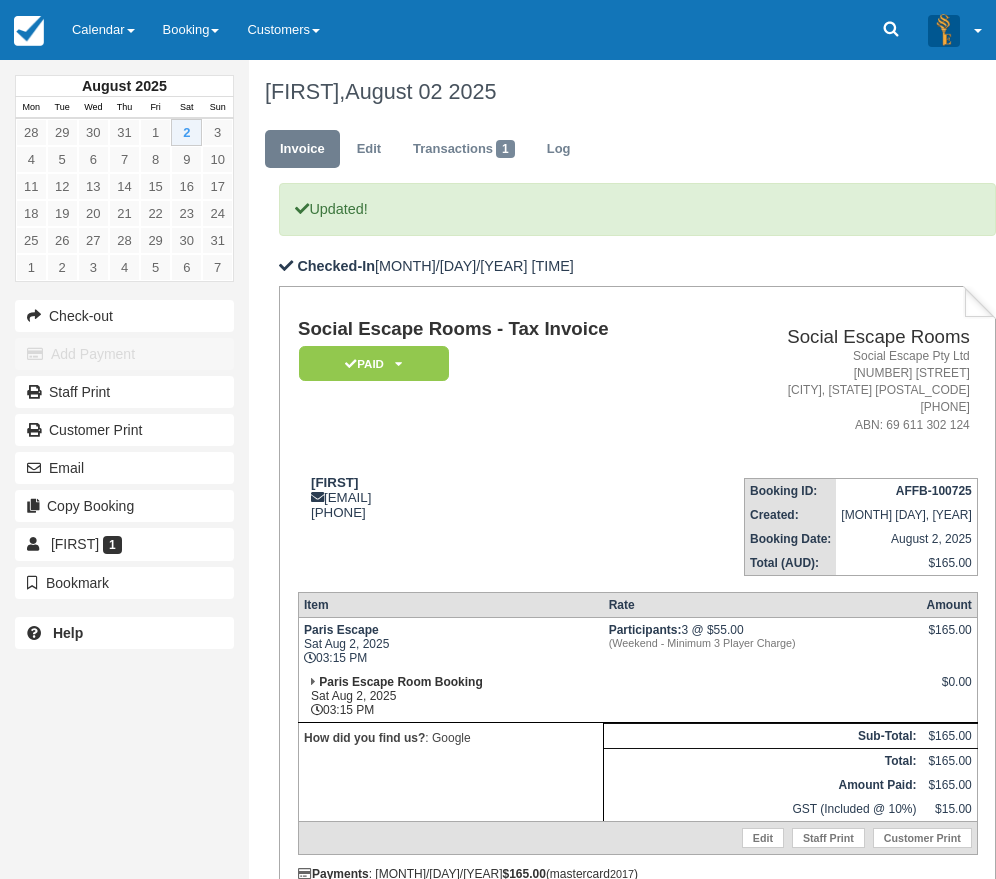 click on "Sharon  sharon.lopes@outlook.com.au 0412 334 963" at bounding box center (492, 519) 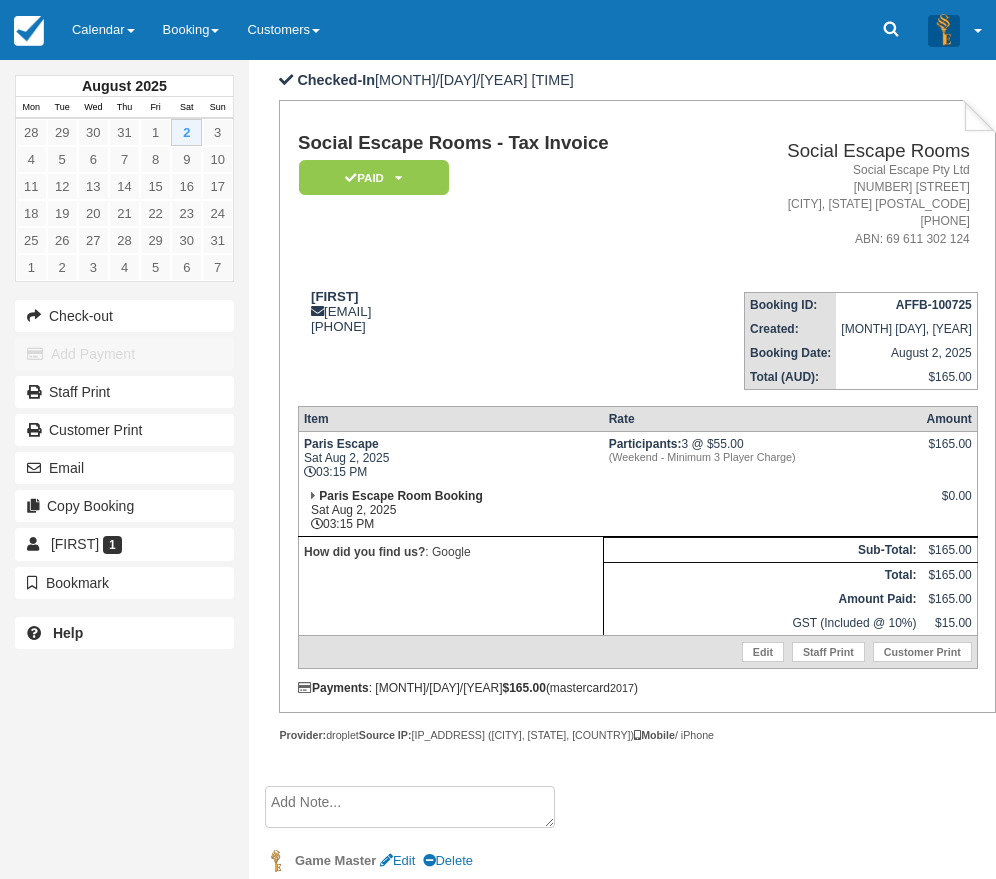 scroll, scrollTop: 140, scrollLeft: 0, axis: vertical 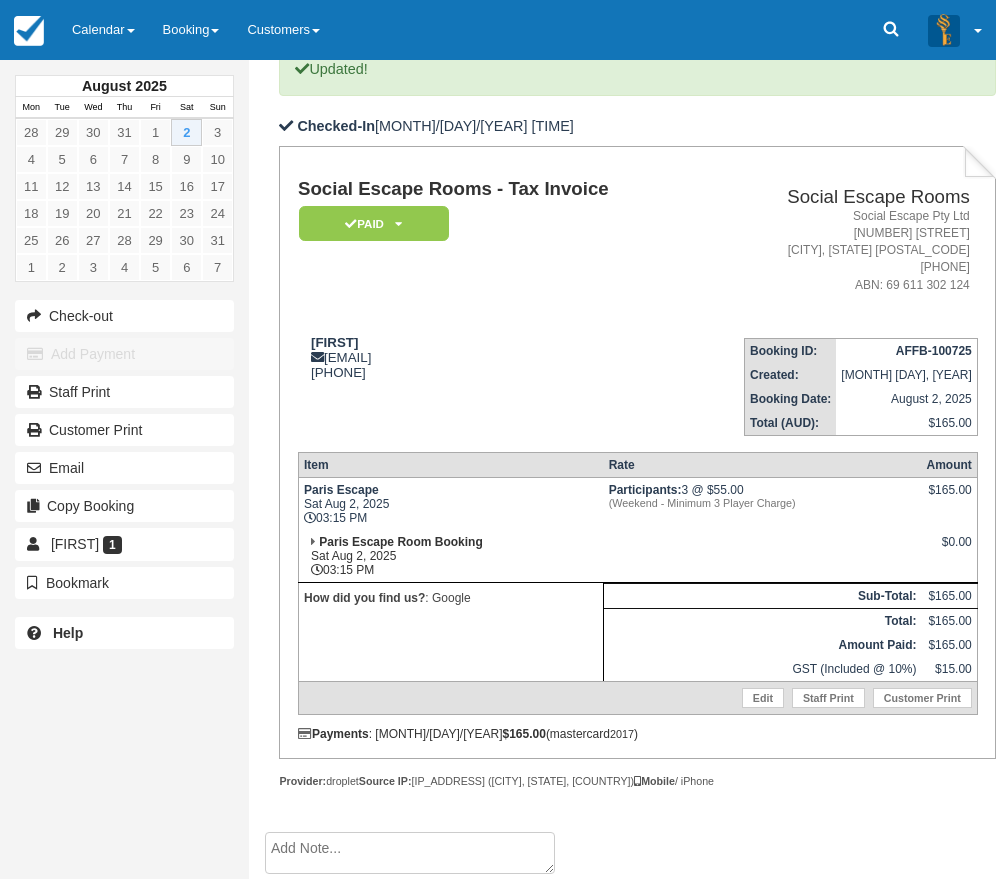 click on "Social Escape Rooms - Tax Invoice
Paid   Pending Reserved Deposit Blocked for Custom Cancelled Deposit Pending" at bounding box center [492, 250] 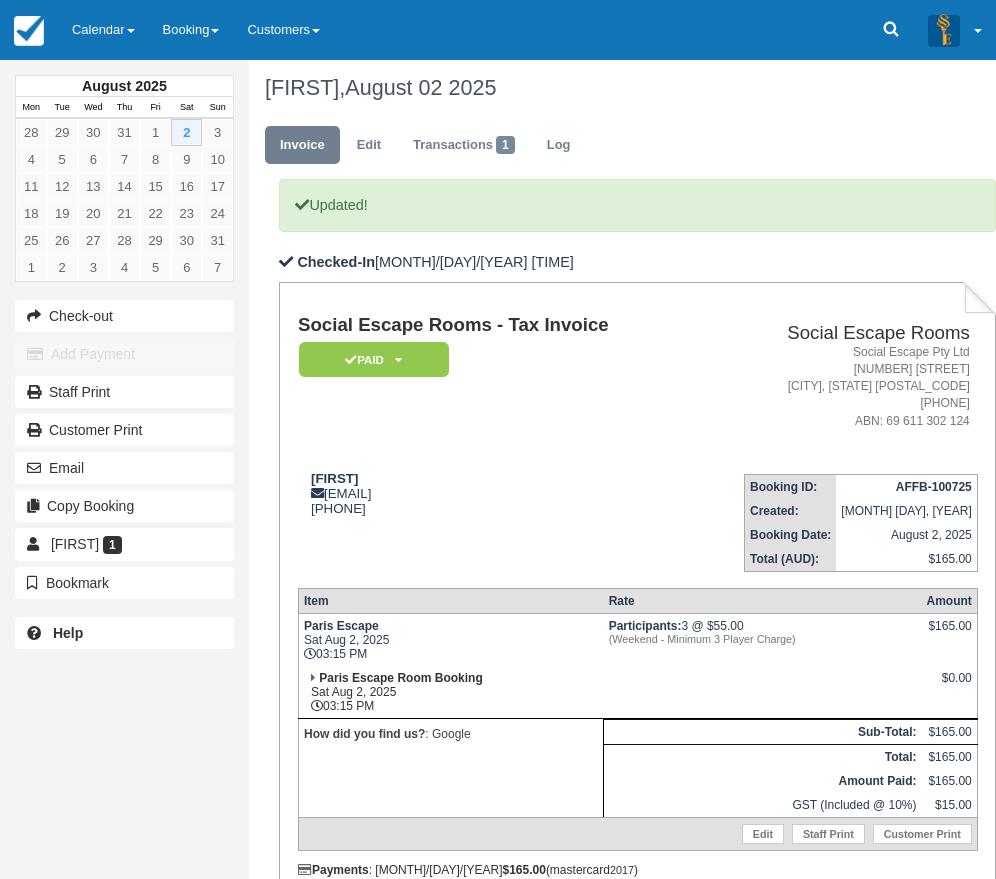 scroll, scrollTop: 0, scrollLeft: 0, axis: both 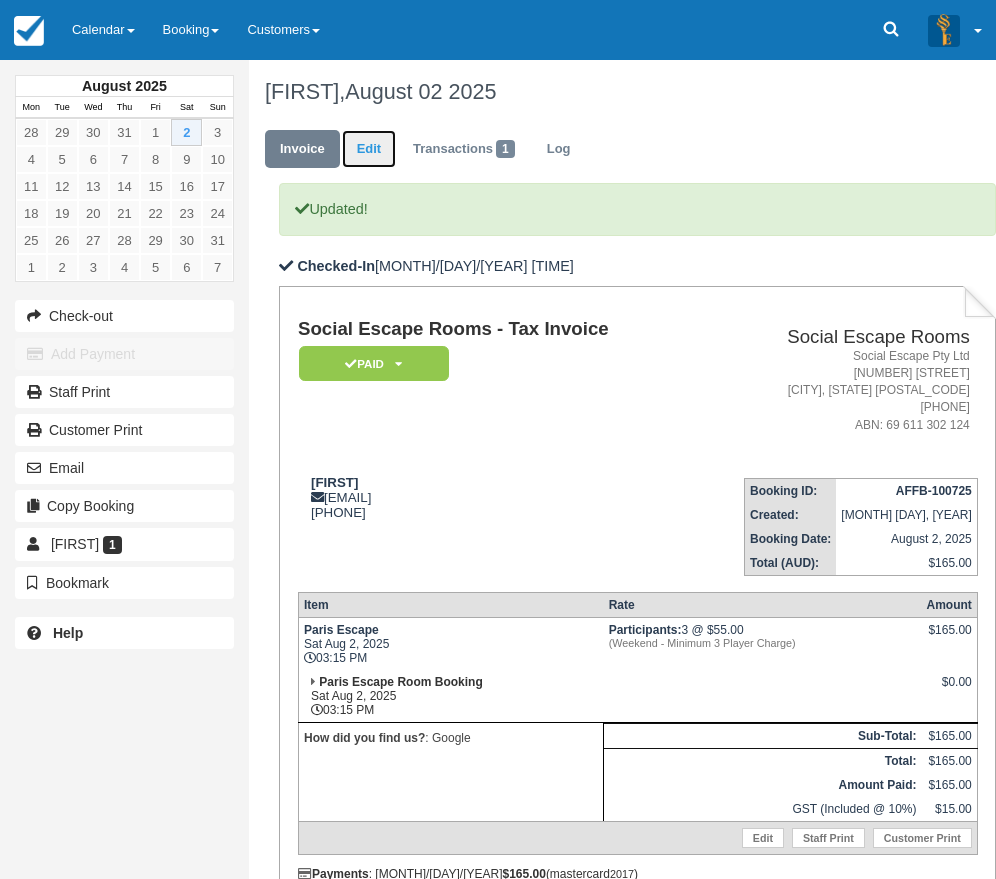 click on "Edit" at bounding box center [369, 149] 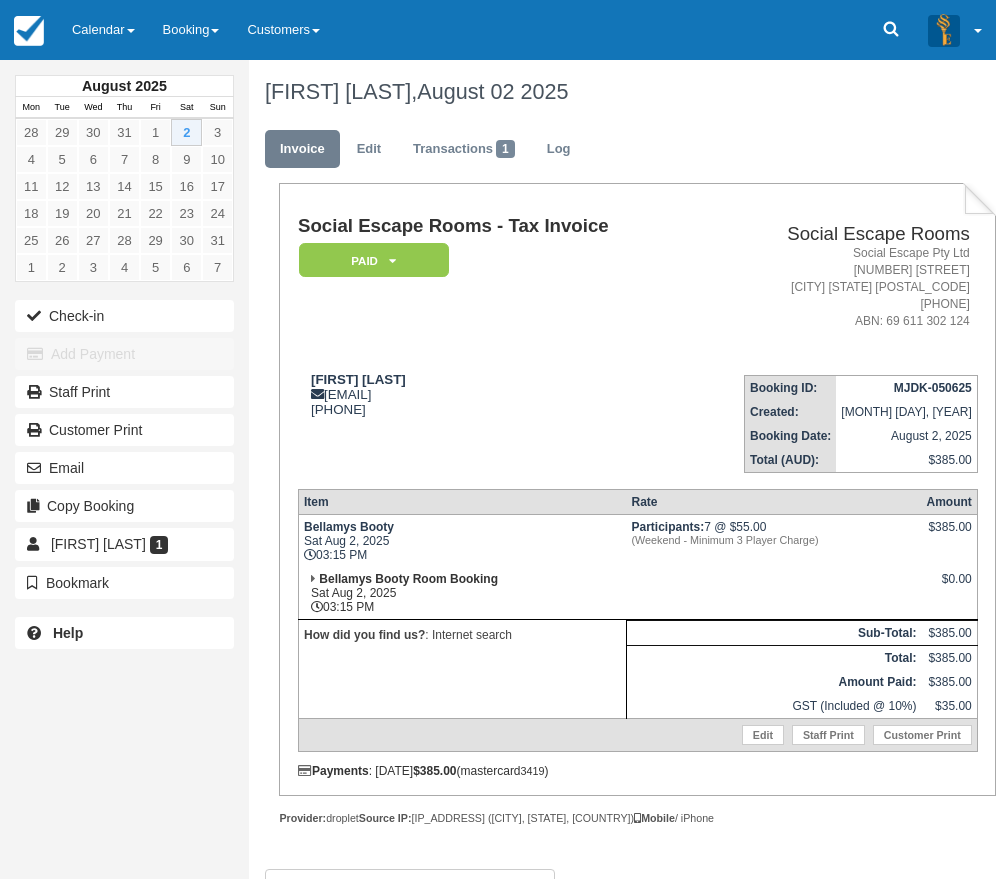 scroll, scrollTop: 0, scrollLeft: 0, axis: both 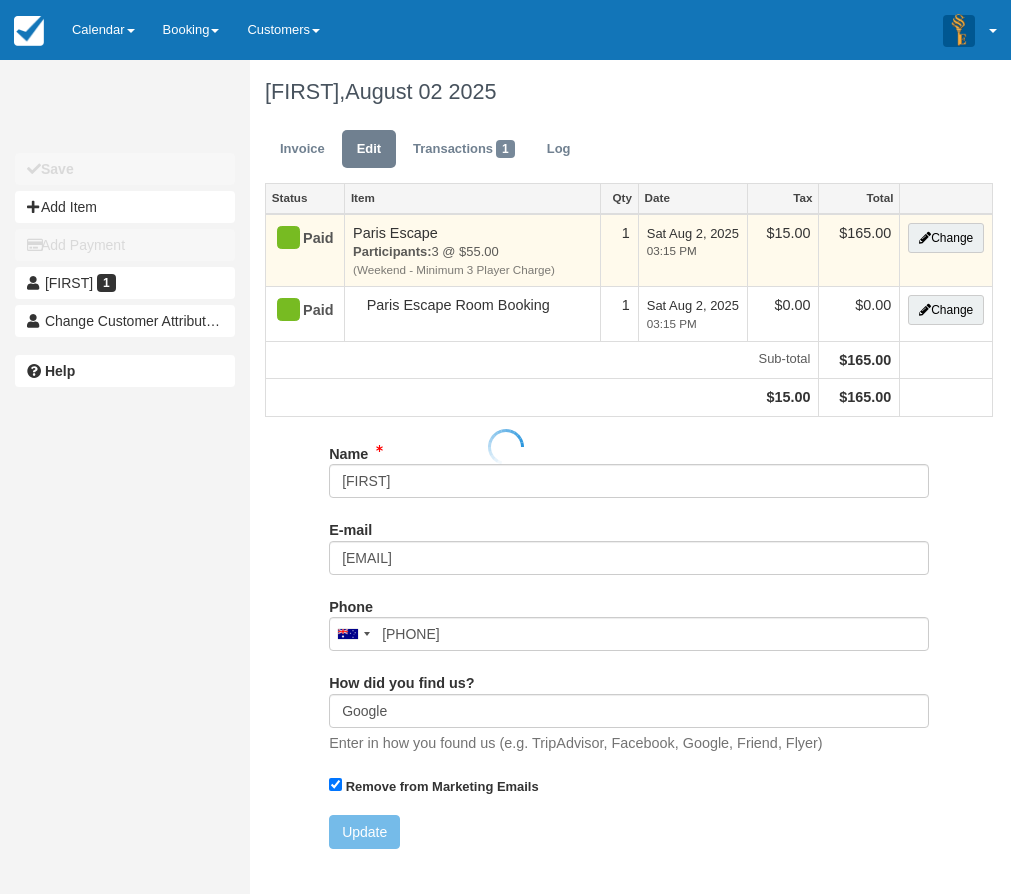 type on "[PHONE]" 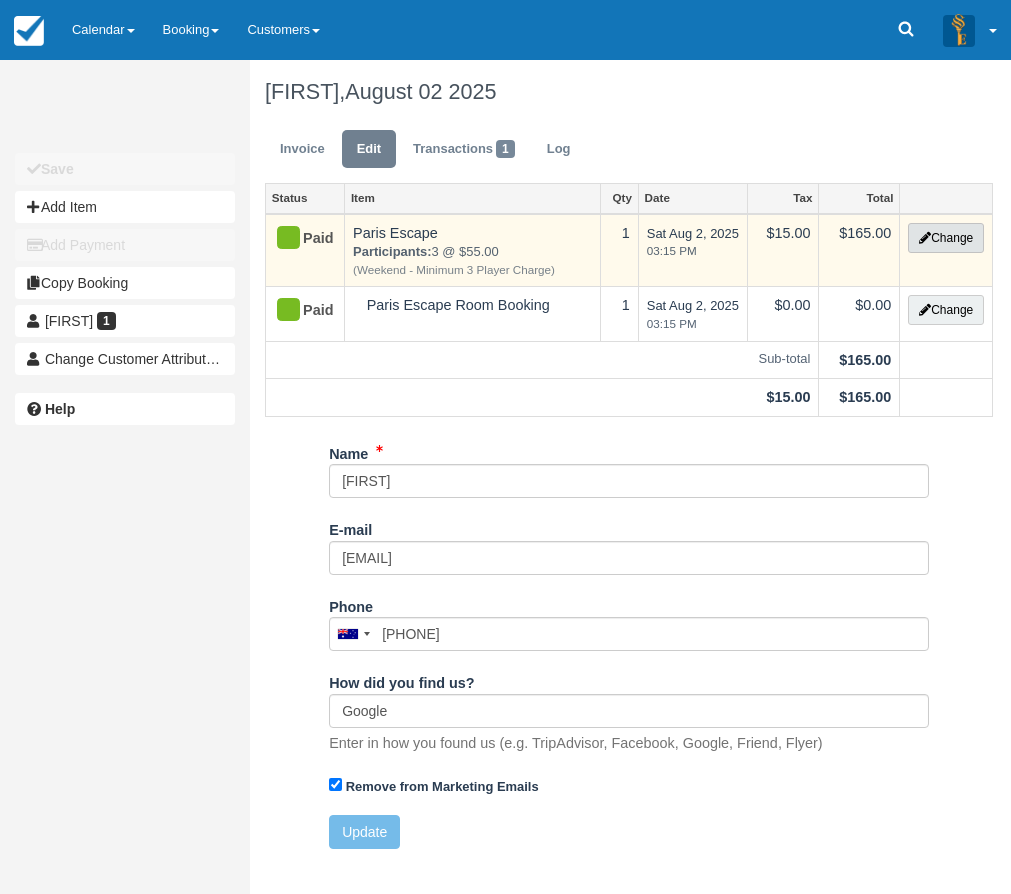click on "Change" at bounding box center [946, 238] 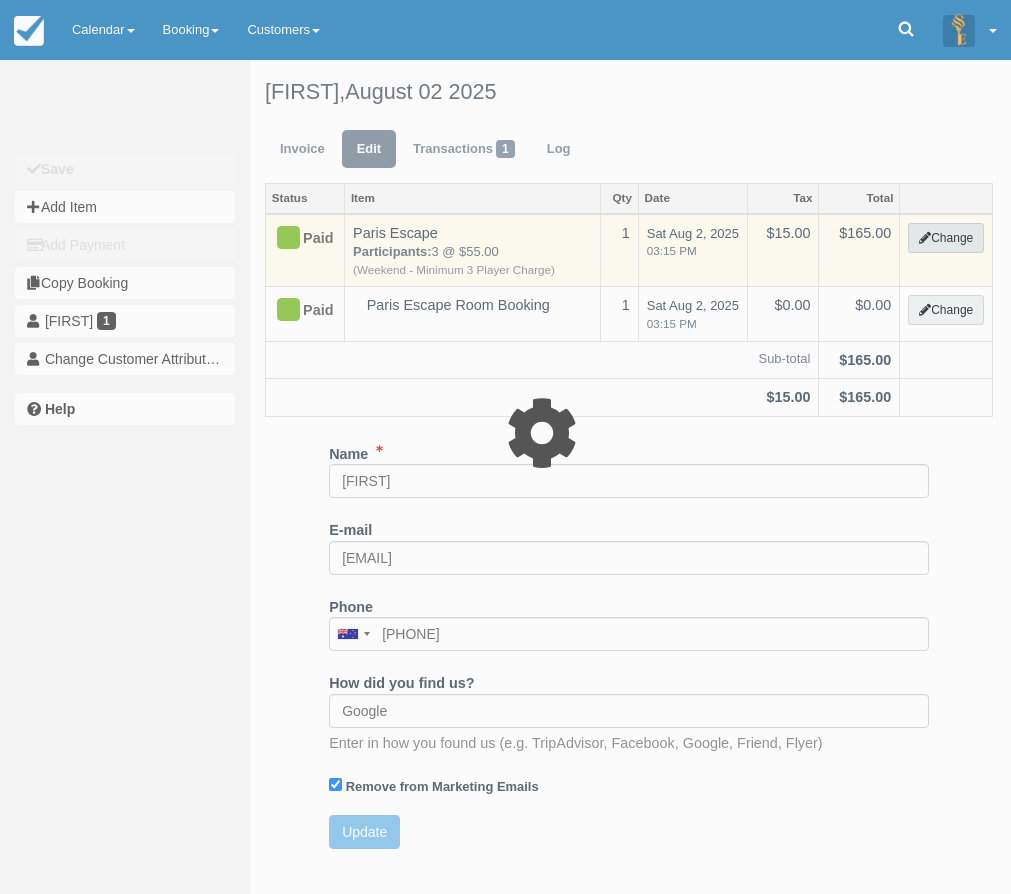 select on "2" 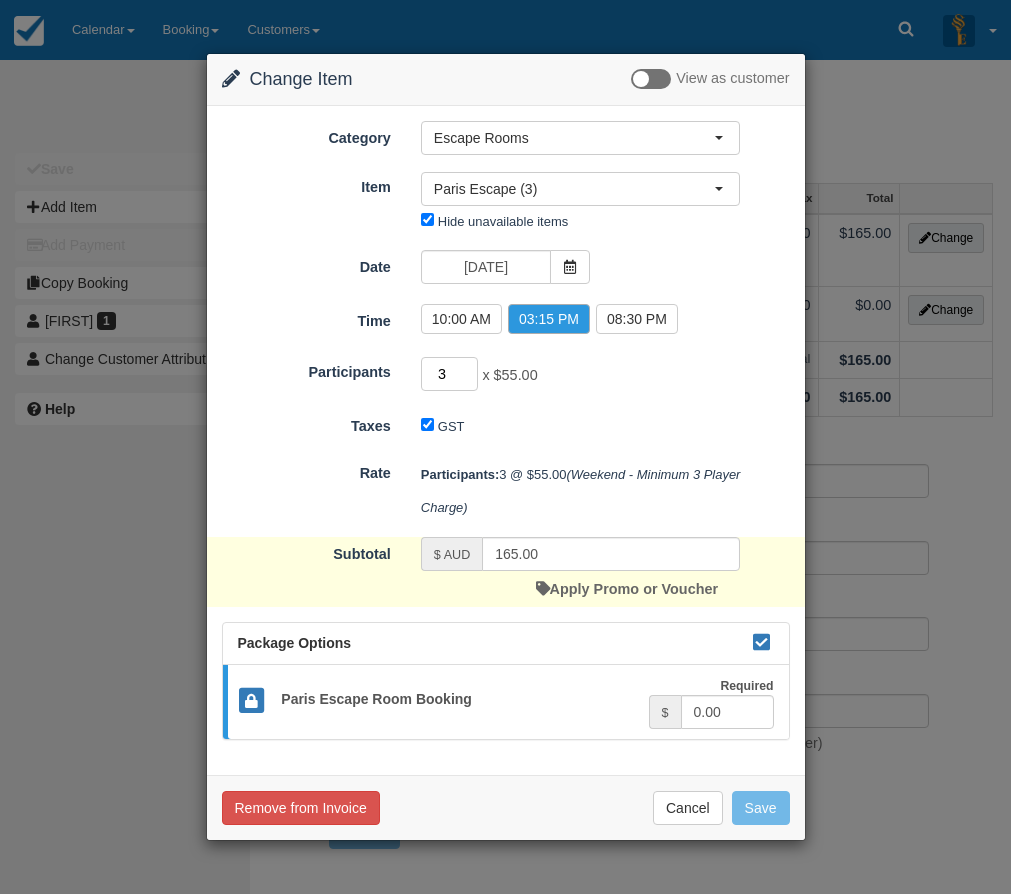 drag, startPoint x: 452, startPoint y: 370, endPoint x: 441, endPoint y: 368, distance: 11.18034 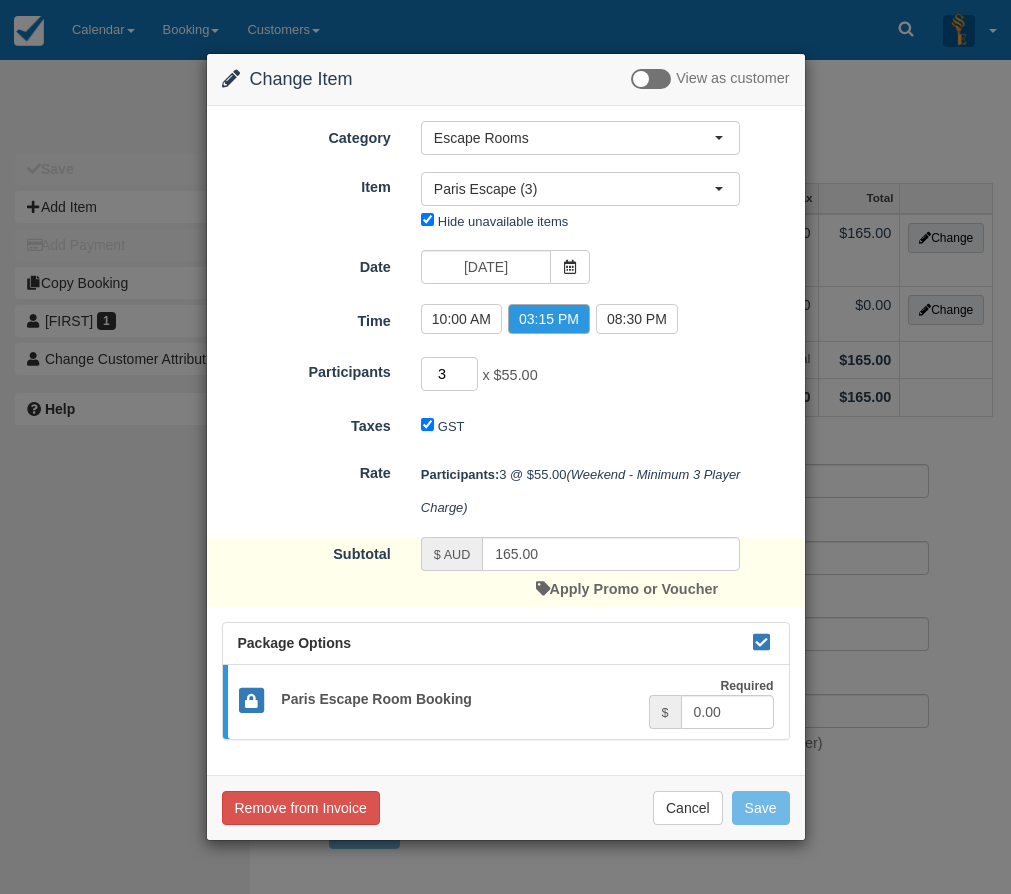 type on "6" 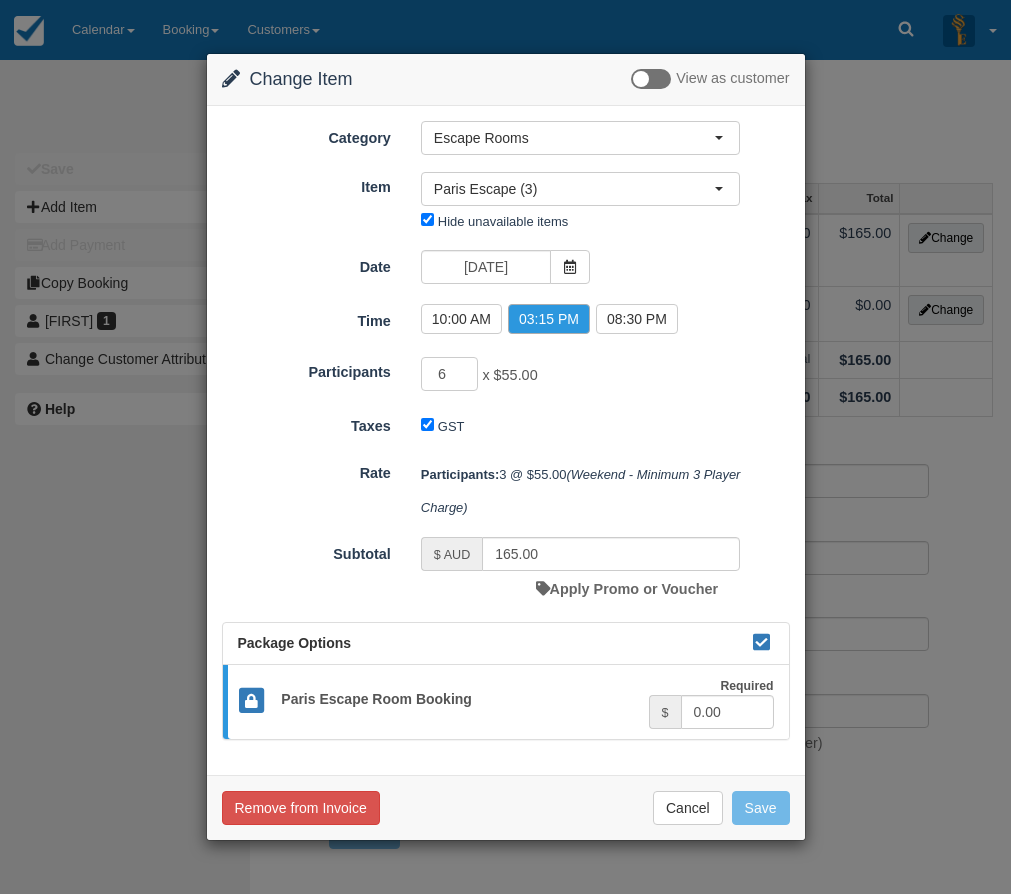 type on "330.00" 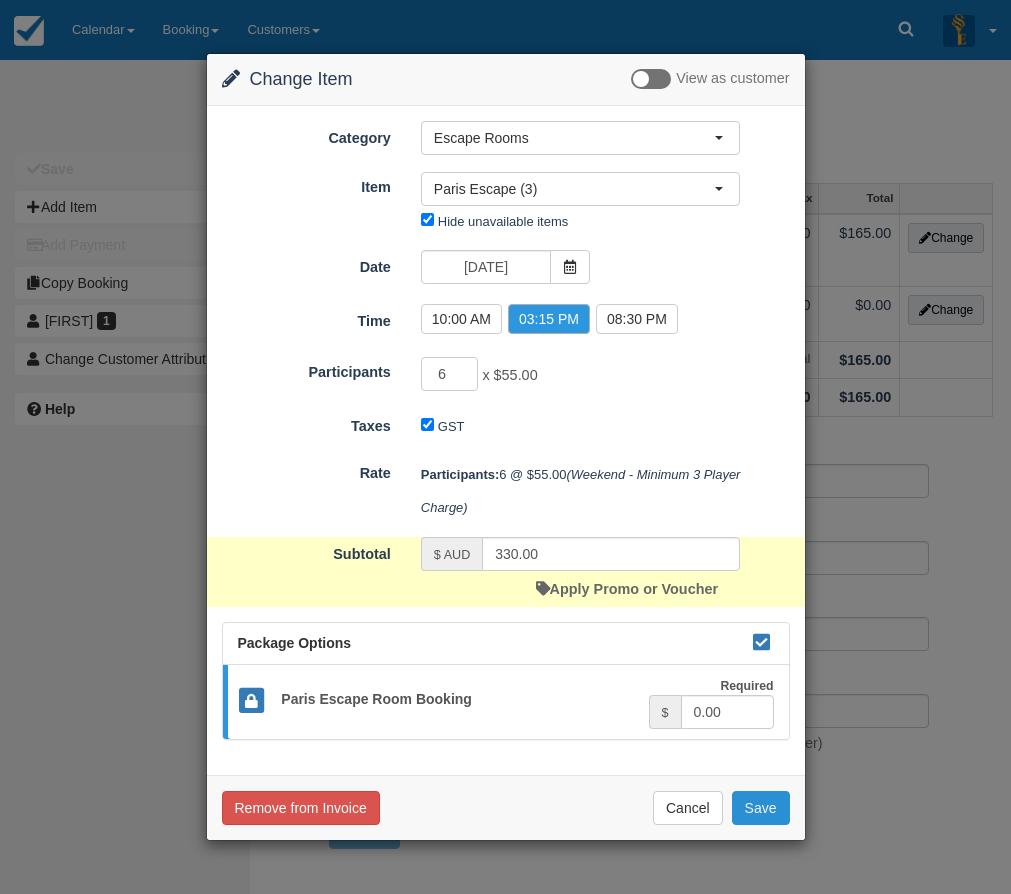 click on "Save" at bounding box center [761, 808] 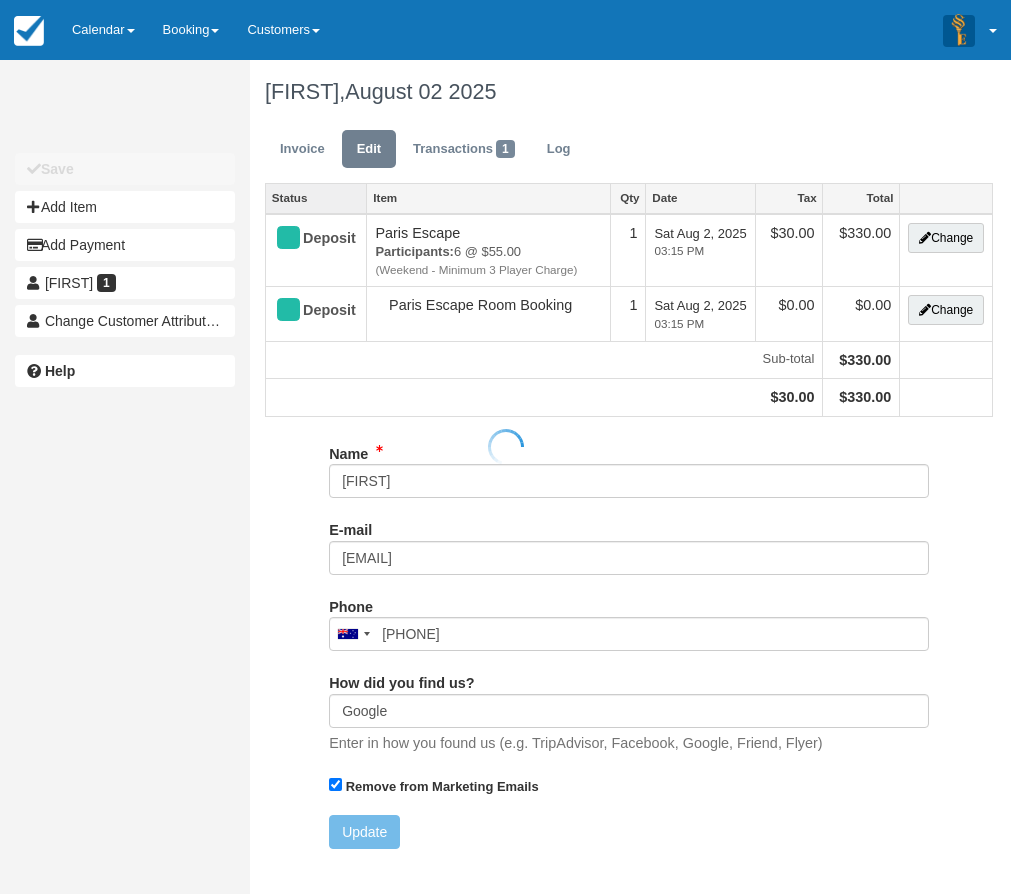 scroll, scrollTop: 0, scrollLeft: 0, axis: both 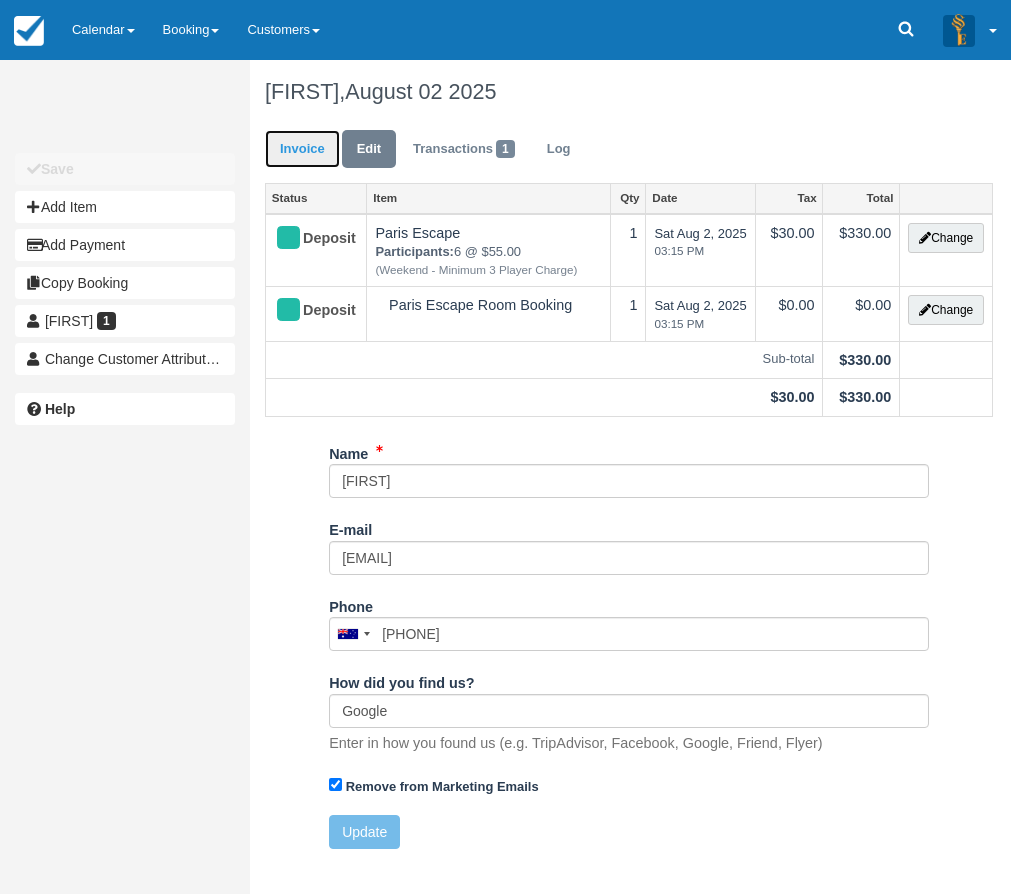 click on "Invoice" at bounding box center (302, 149) 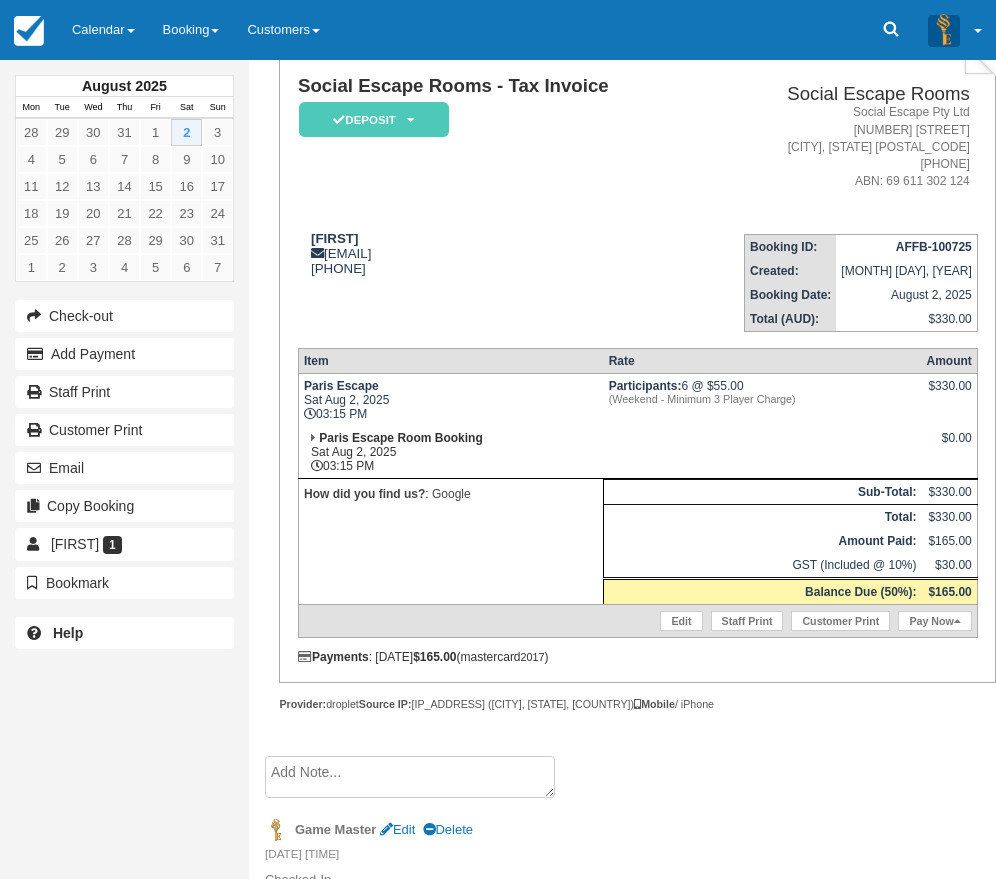 scroll, scrollTop: 194, scrollLeft: 0, axis: vertical 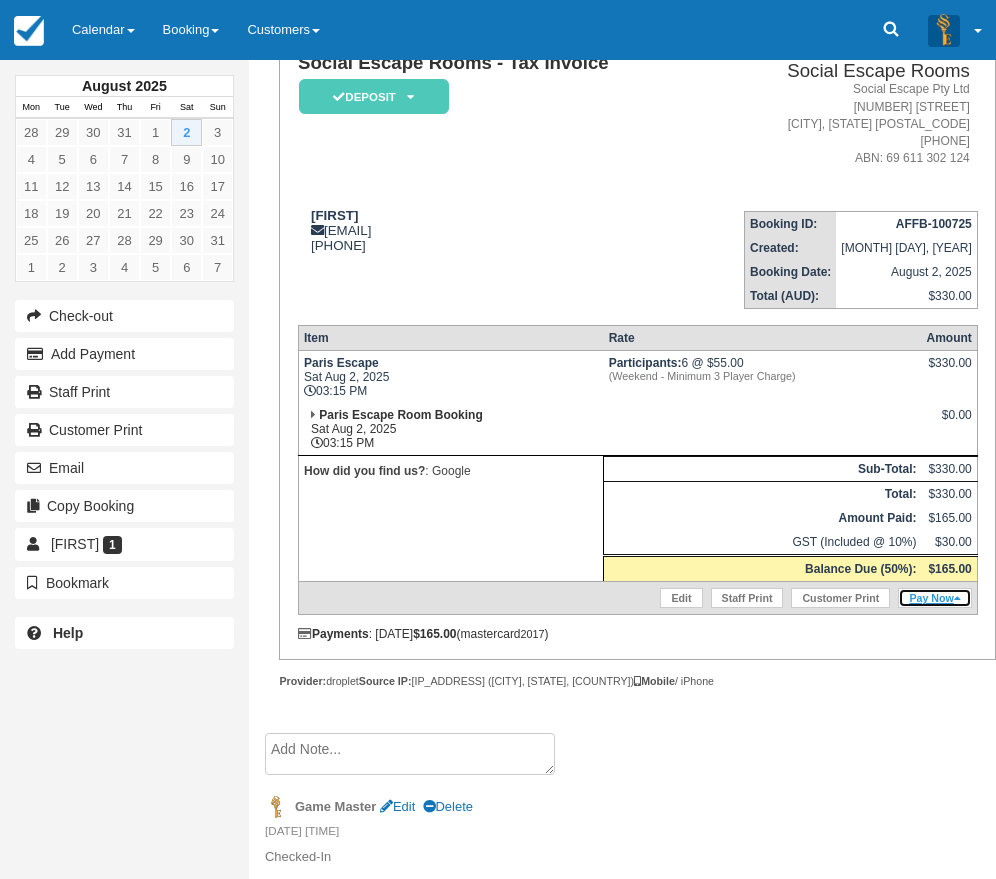 click on "Pay Now" at bounding box center [934, 598] 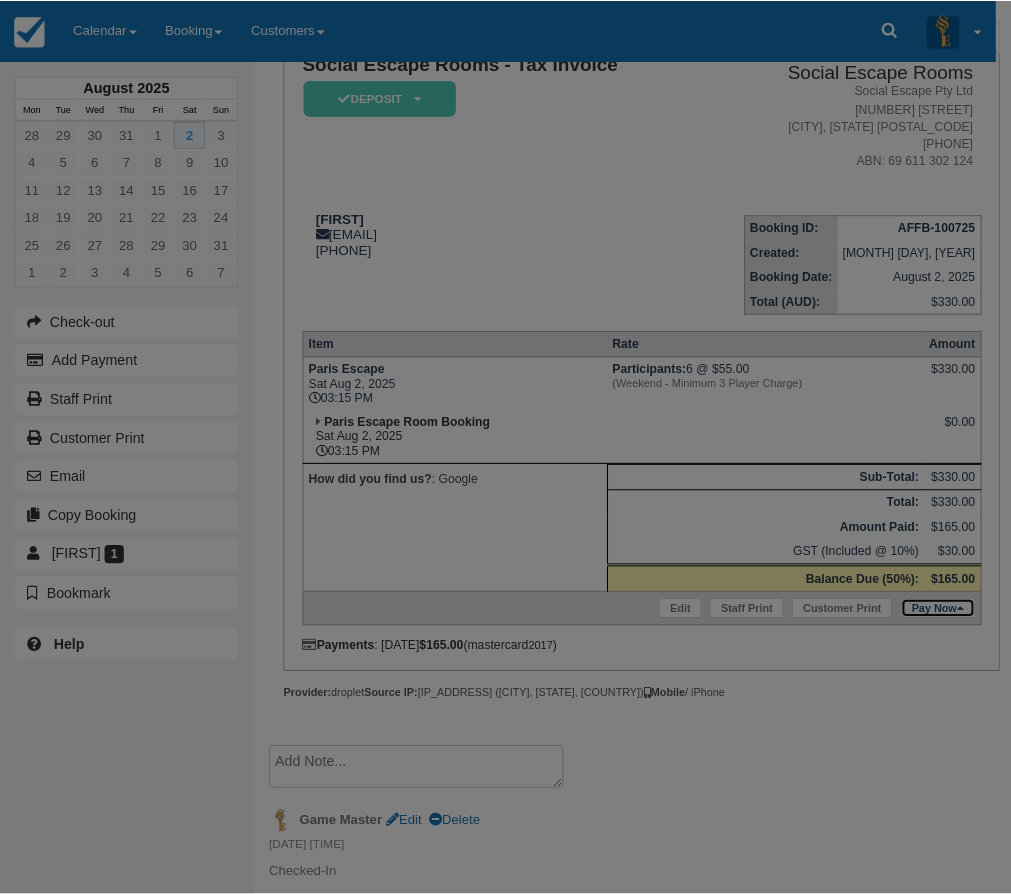 scroll, scrollTop: 179, scrollLeft: 0, axis: vertical 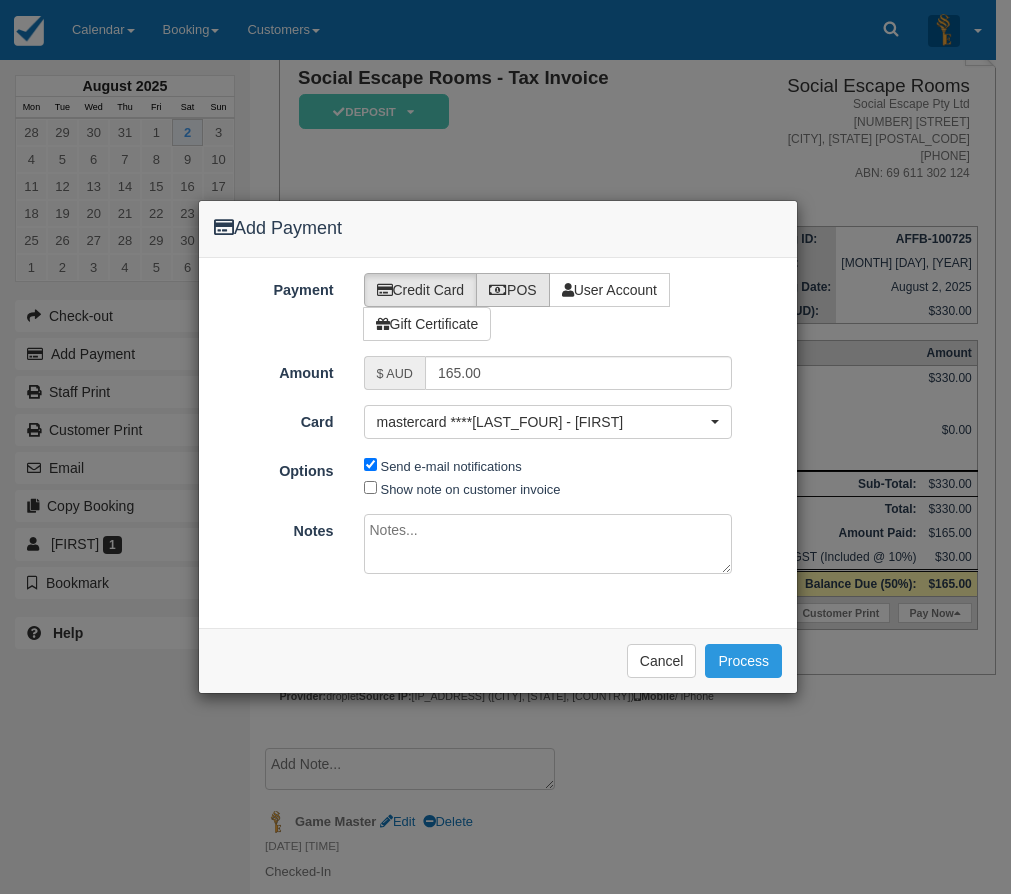 click on "POS" at bounding box center (513, 290) 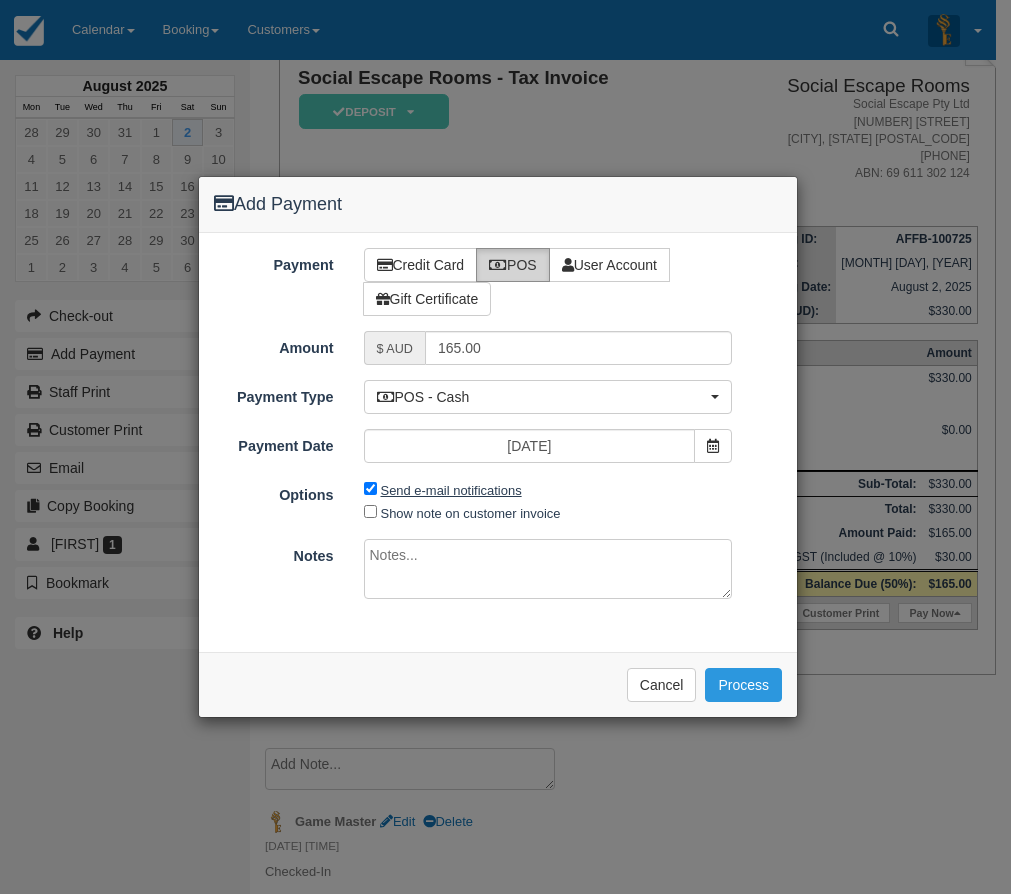 click on "Send e-mail notifications" at bounding box center (451, 490) 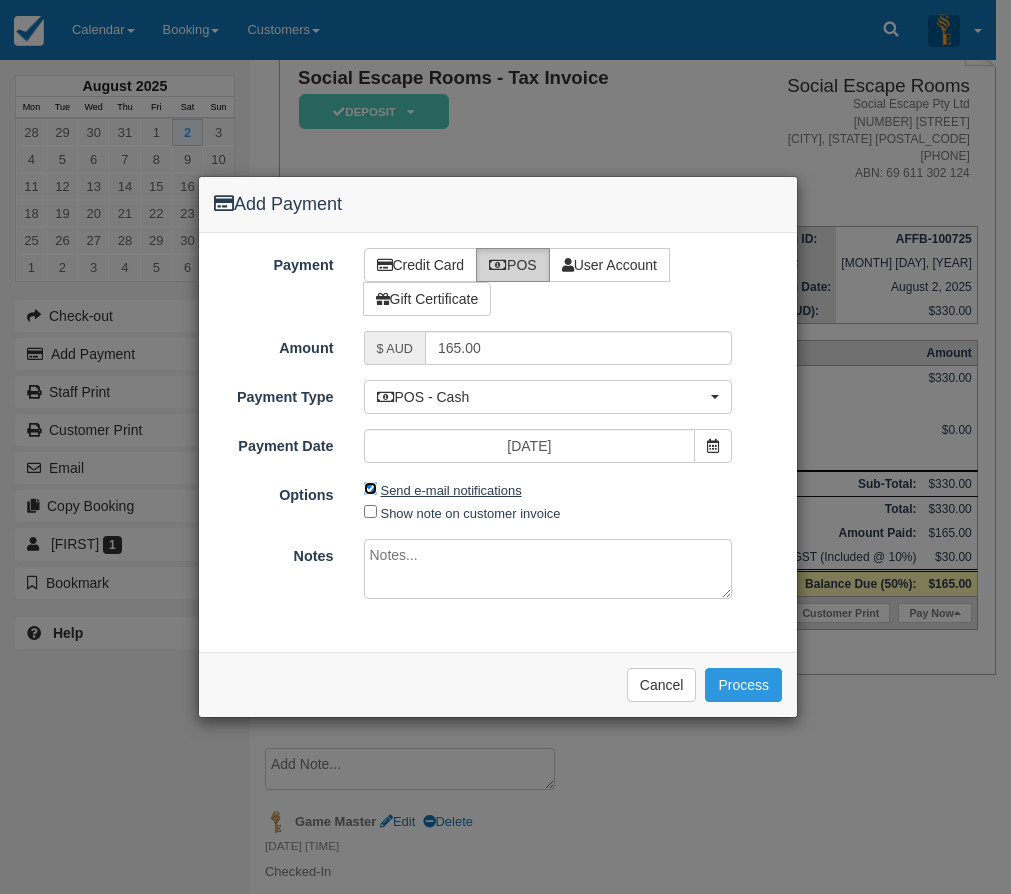 click on "Send e-mail notifications" at bounding box center [370, 488] 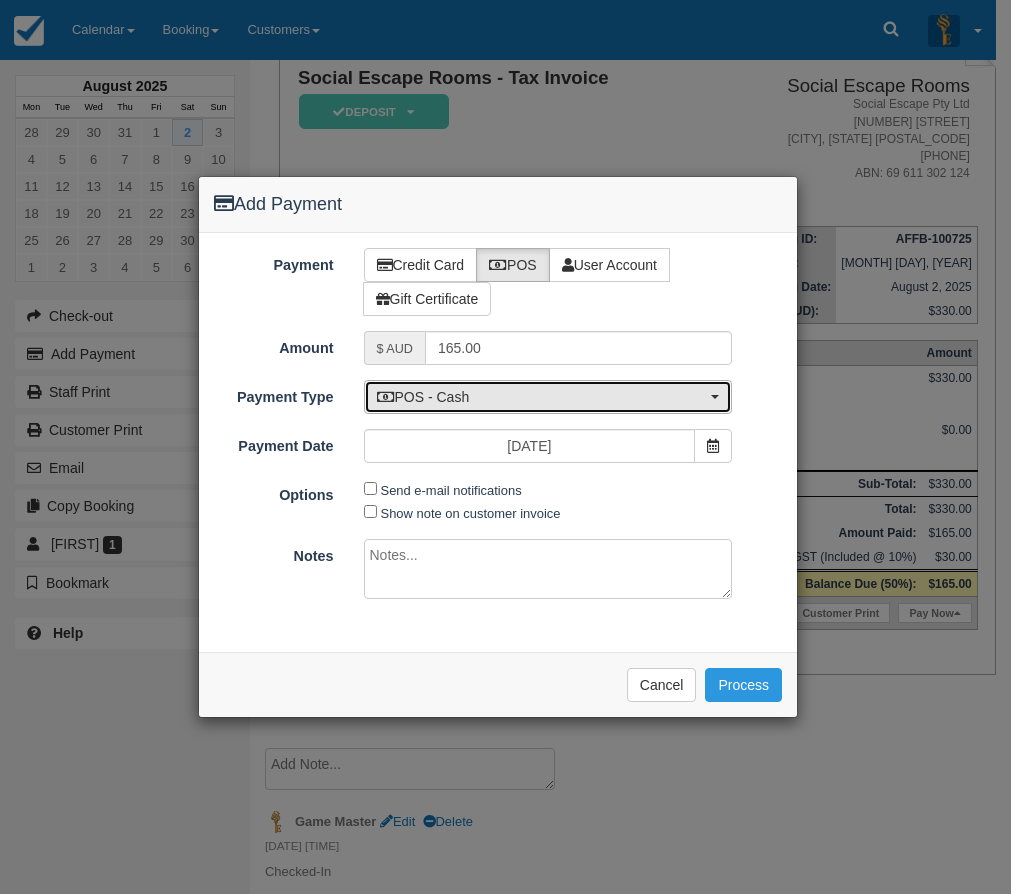 click on "POS - Cash" at bounding box center [542, 397] 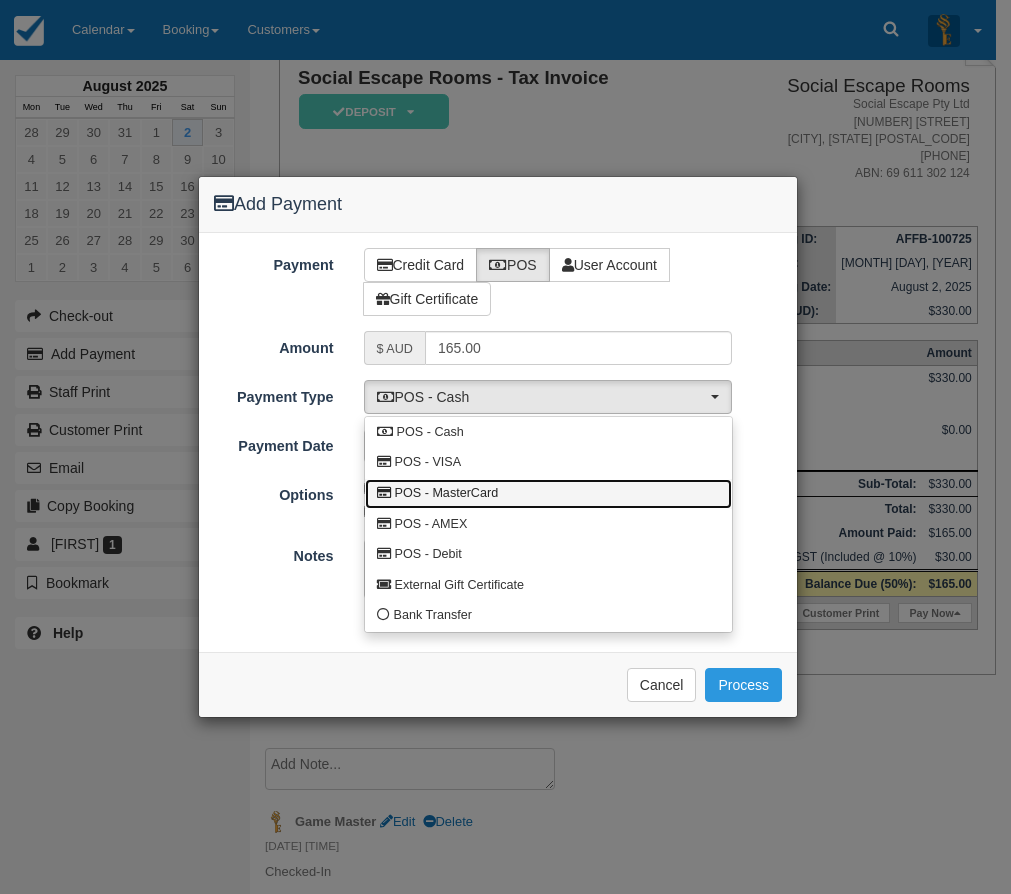 click on "POS - MasterCard" at bounding box center (447, 494) 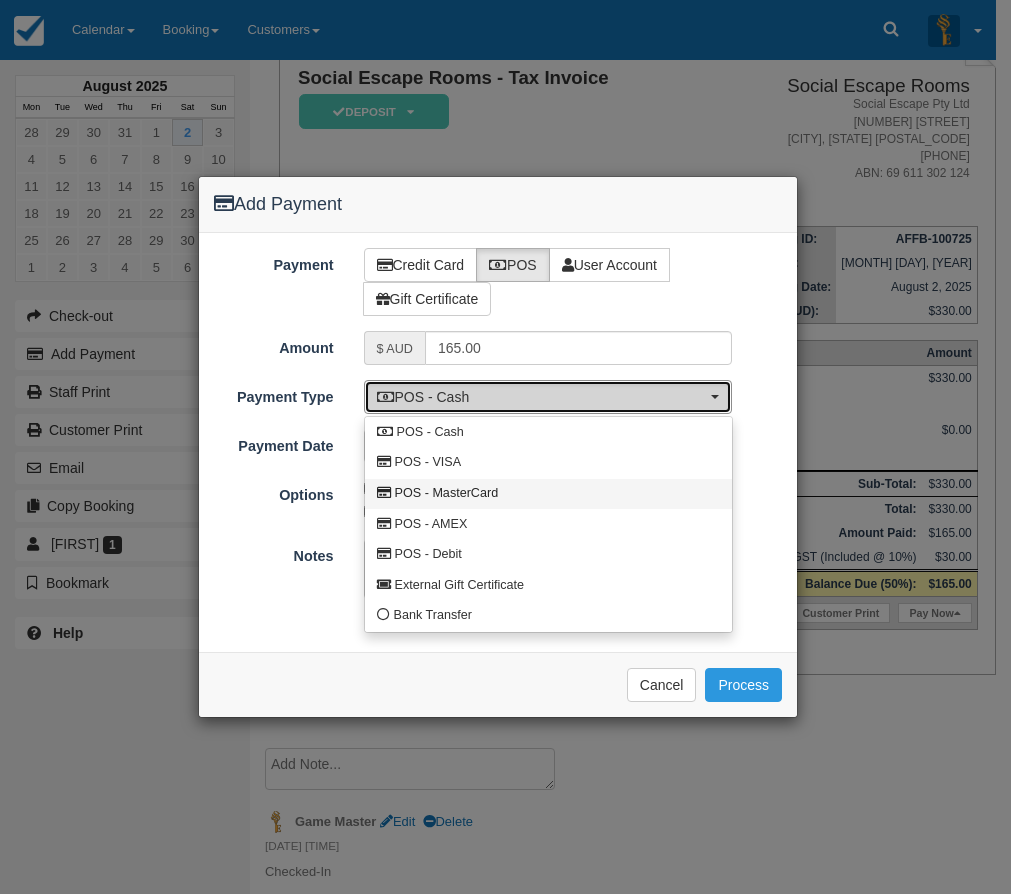 select on "MC" 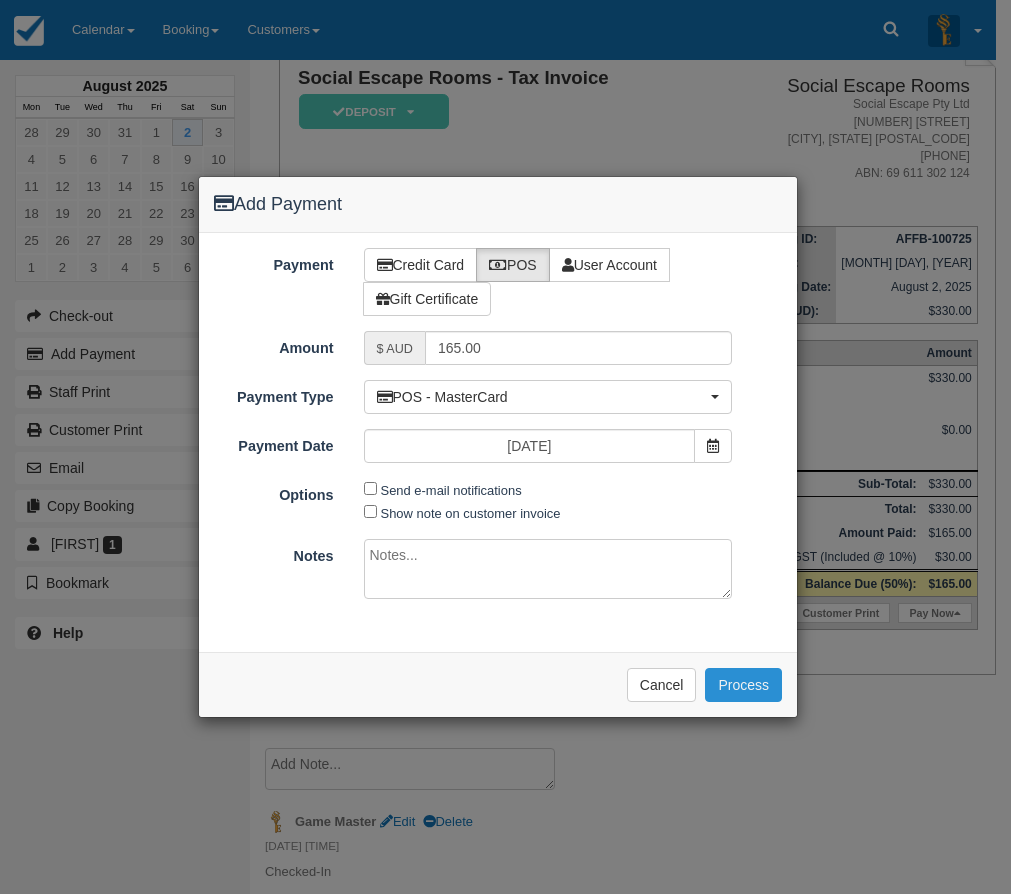 click on "Process" at bounding box center [743, 685] 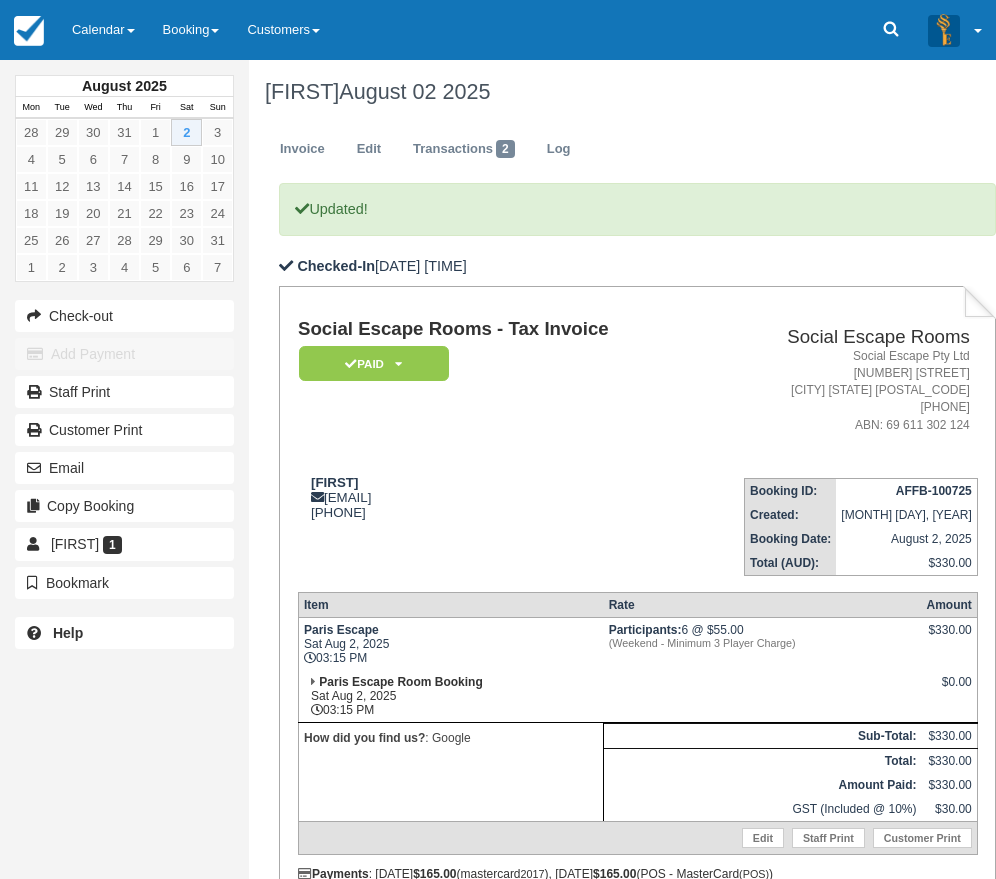 scroll, scrollTop: 0, scrollLeft: 0, axis: both 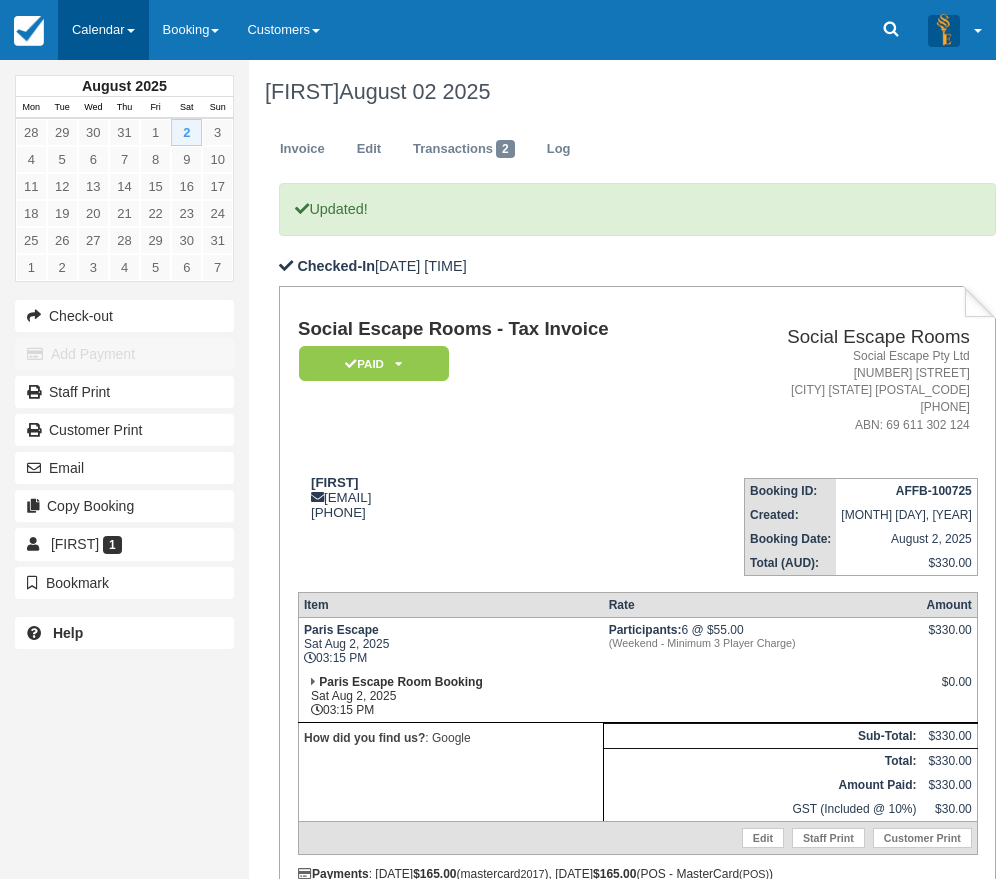click on "Calendar" at bounding box center (103, 30) 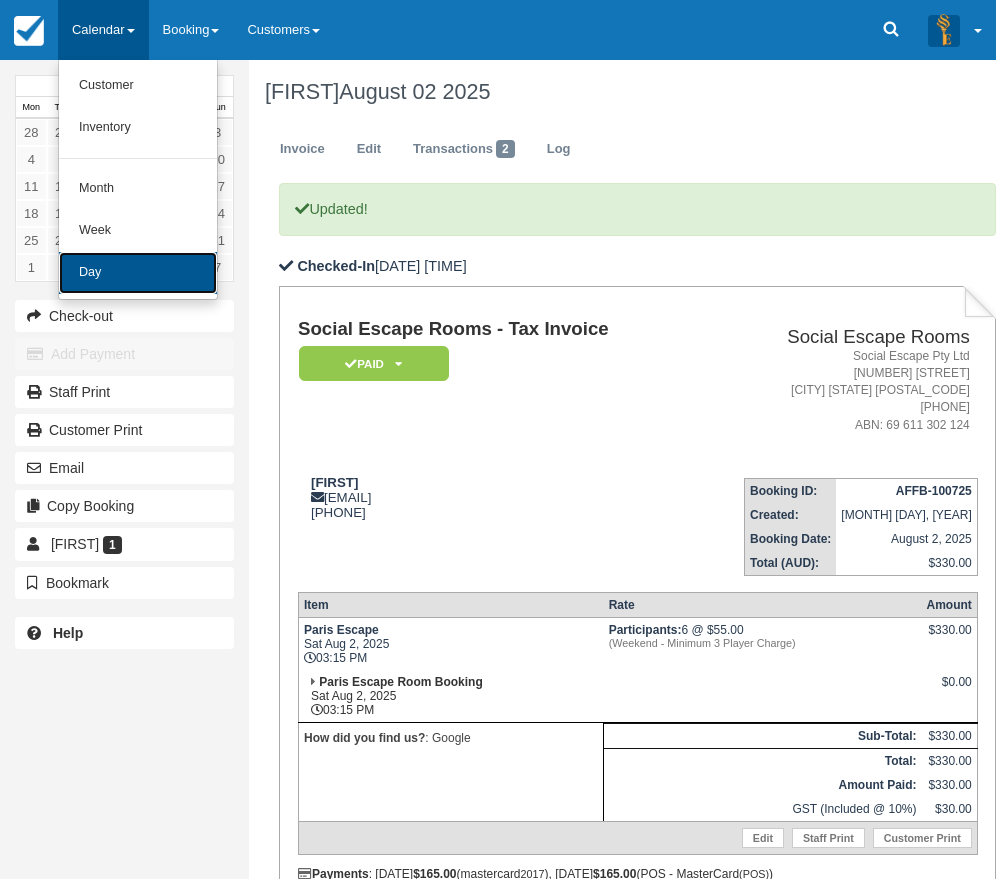 click on "Day" at bounding box center (138, 273) 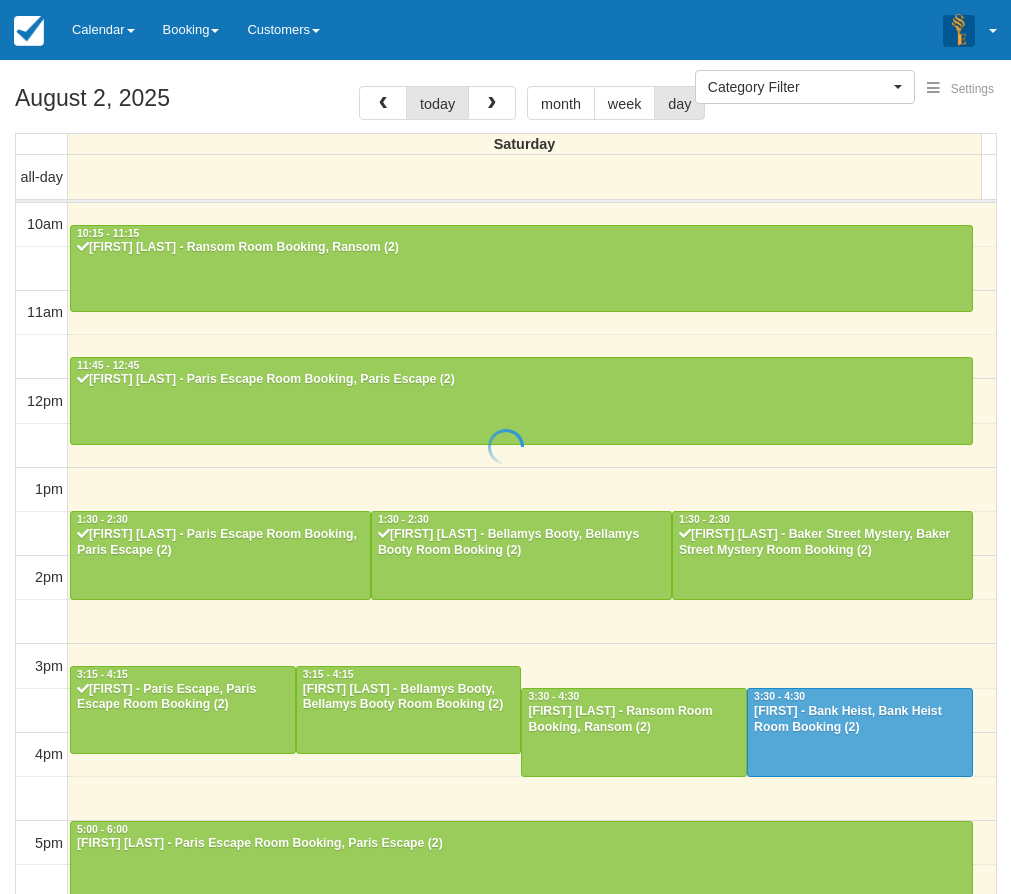 select 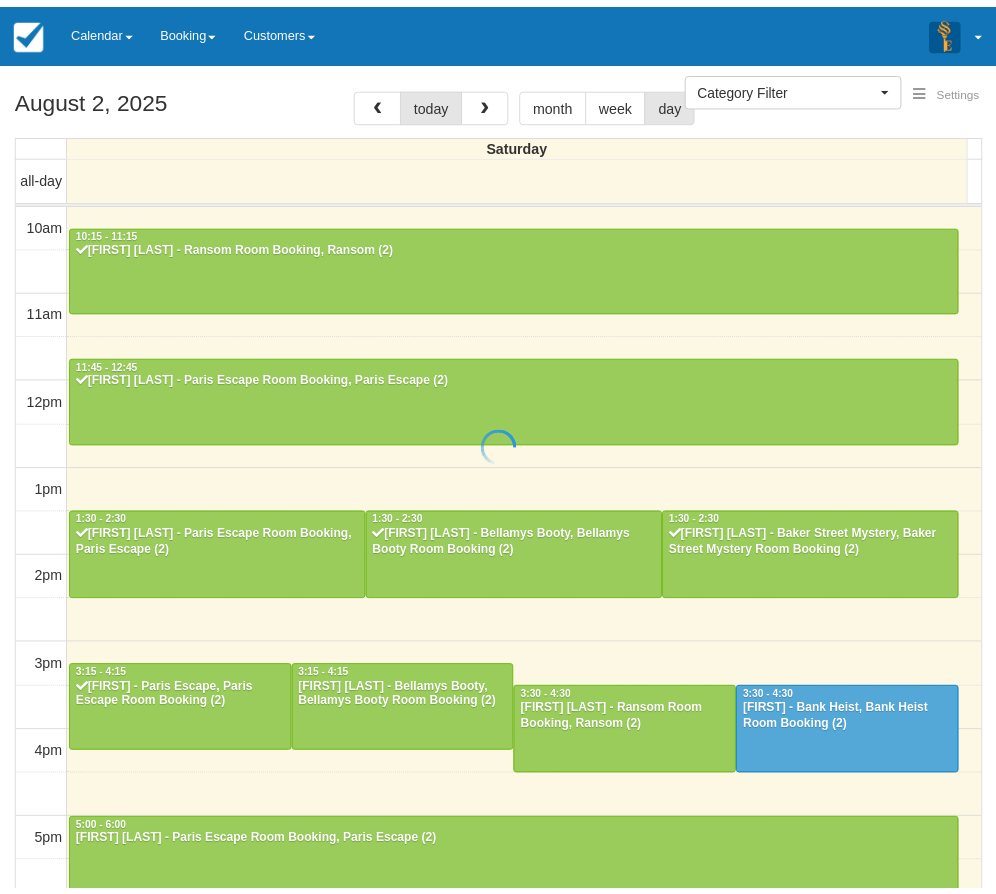 scroll, scrollTop: 0, scrollLeft: 0, axis: both 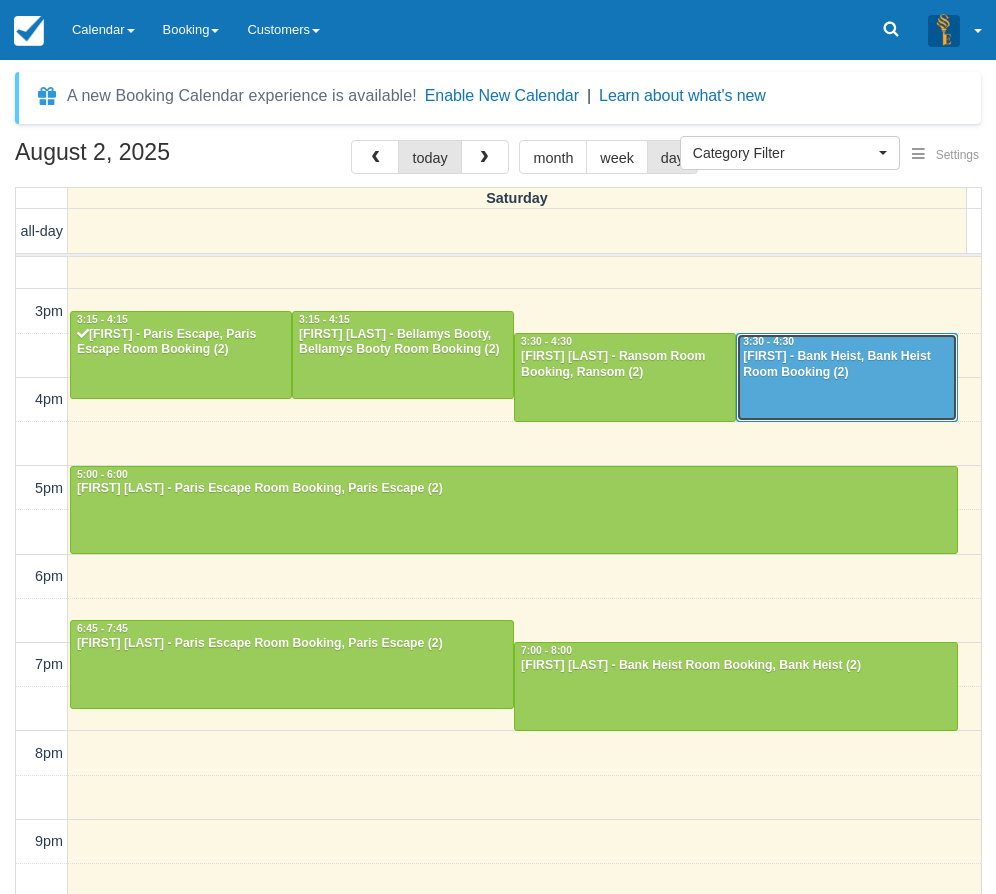click on "3:30 - 4:30" at bounding box center (847, 342) 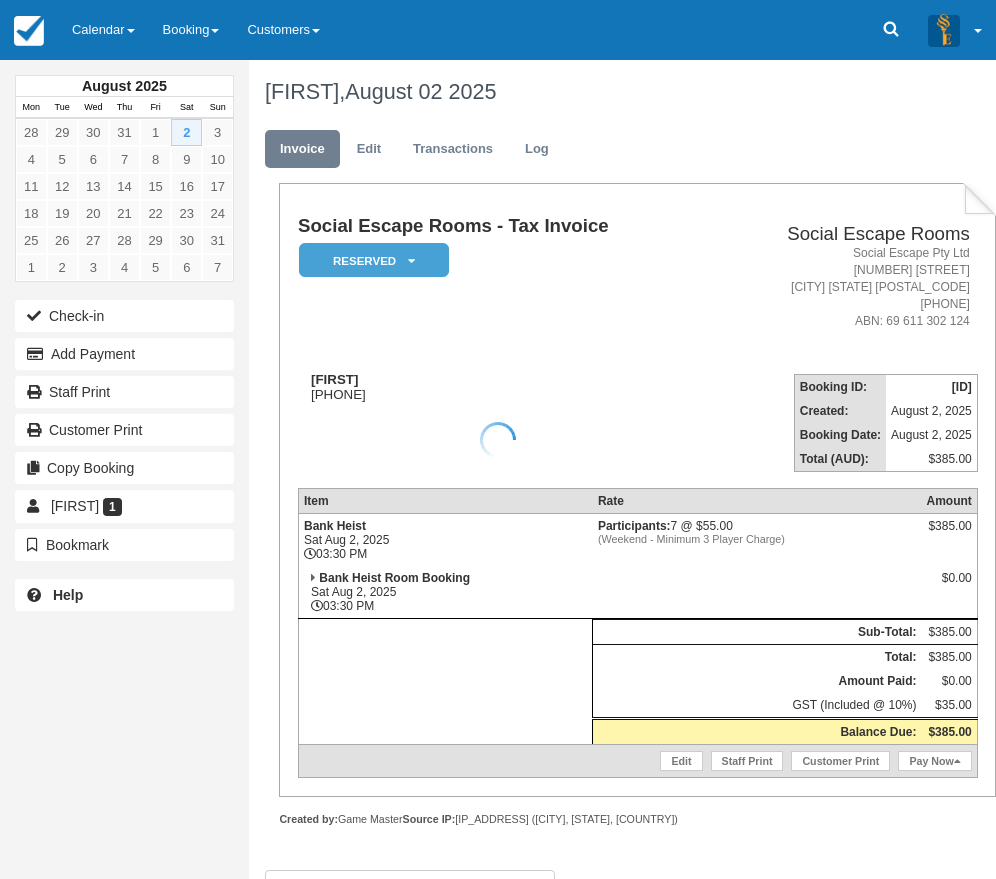 scroll, scrollTop: 0, scrollLeft: 0, axis: both 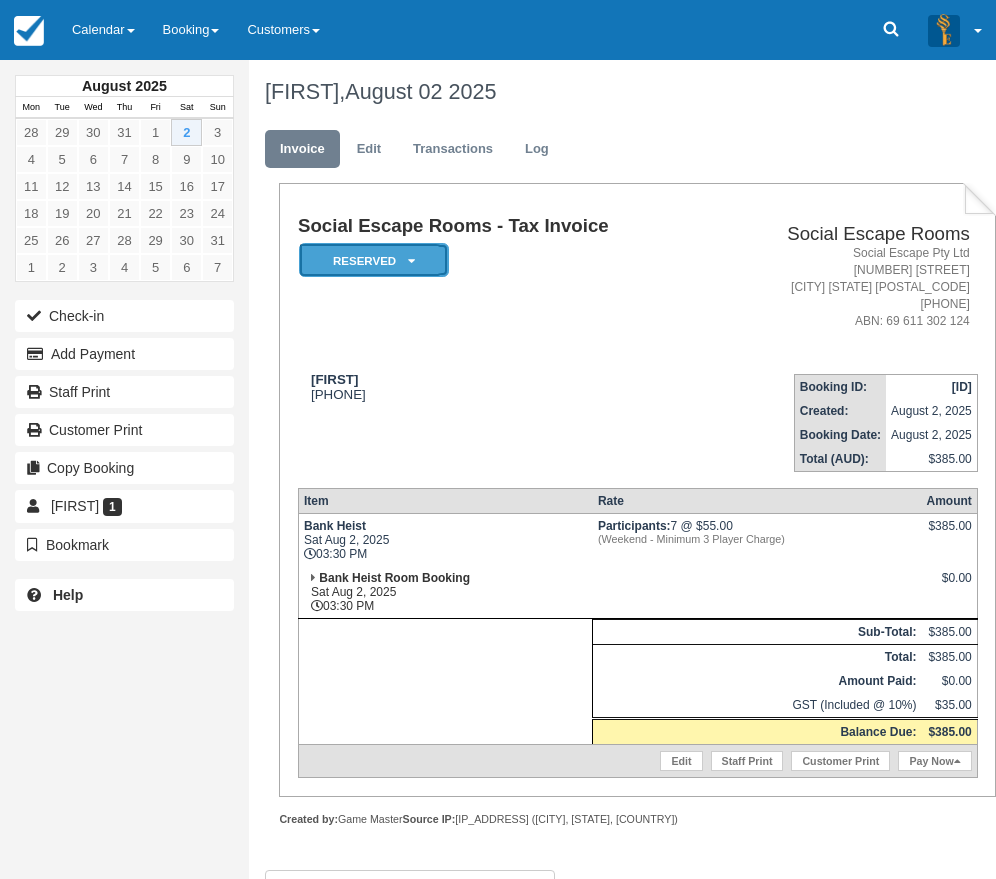click on "Reserved" at bounding box center [374, 260] 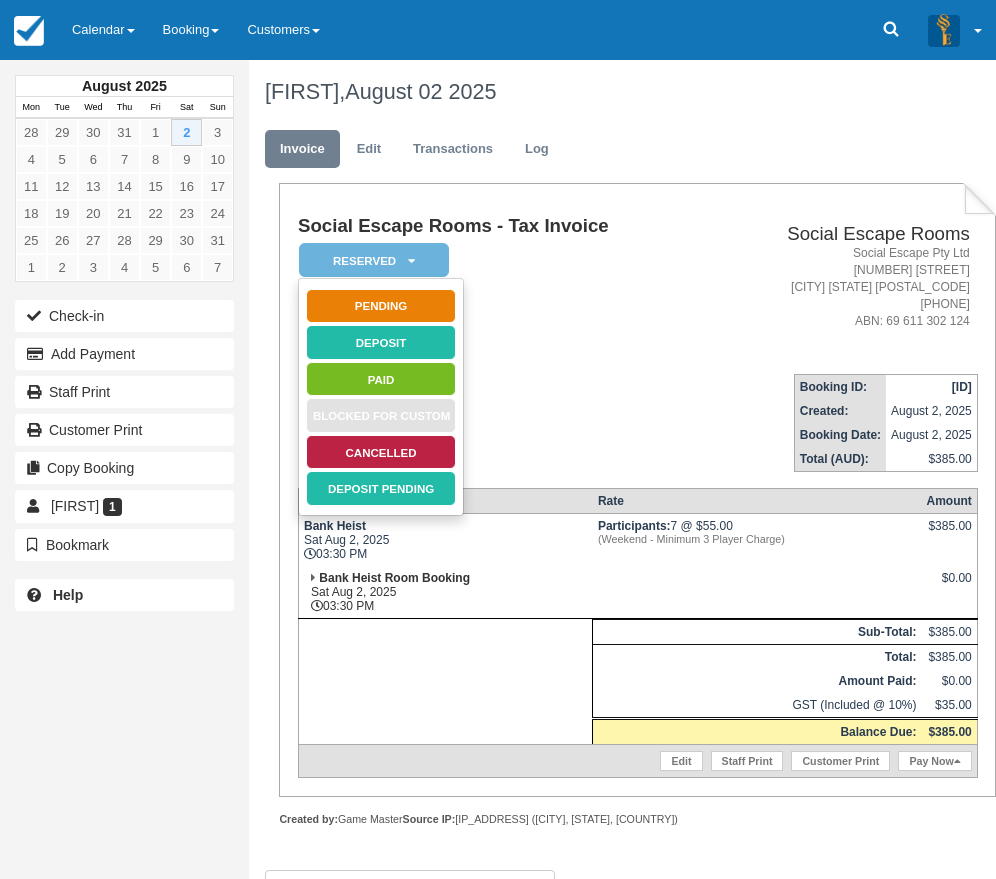 click on "Social Escape Rooms - Tax Invoice
Reserved   Pending Deposit Paid Blocked for Custom Cancelled Deposit Pending" at bounding box center [505, 287] 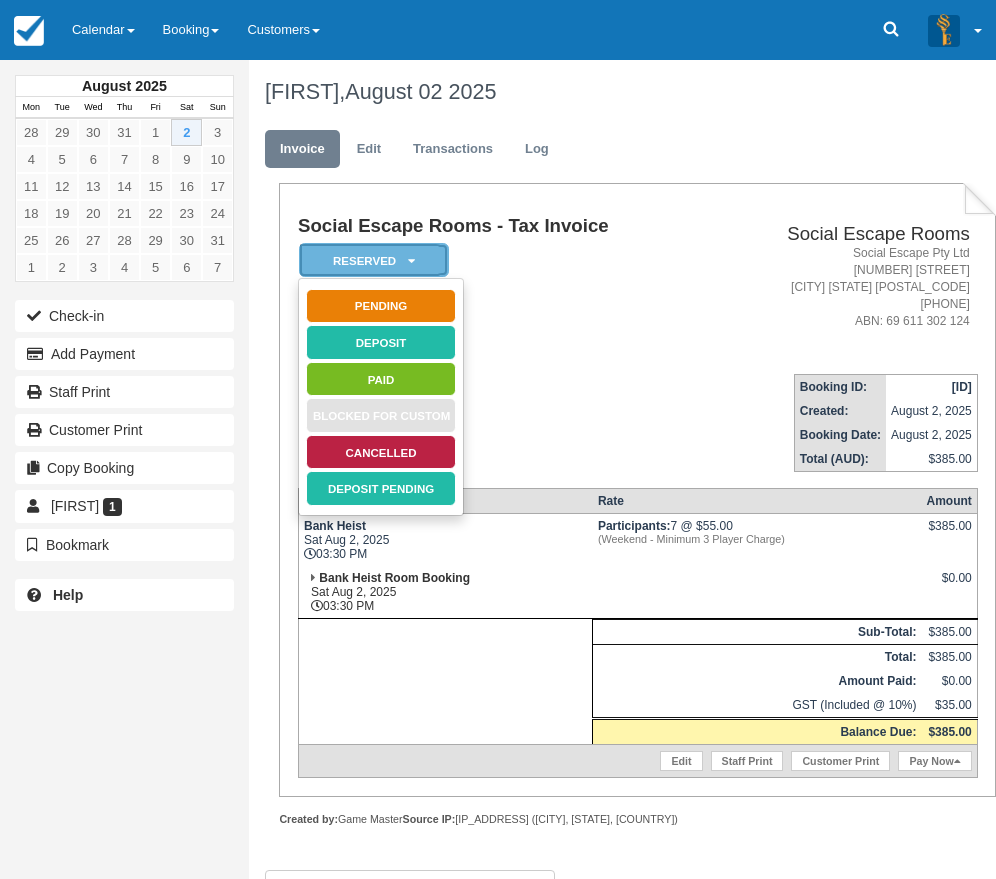 click on "Reserved" at bounding box center (374, 260) 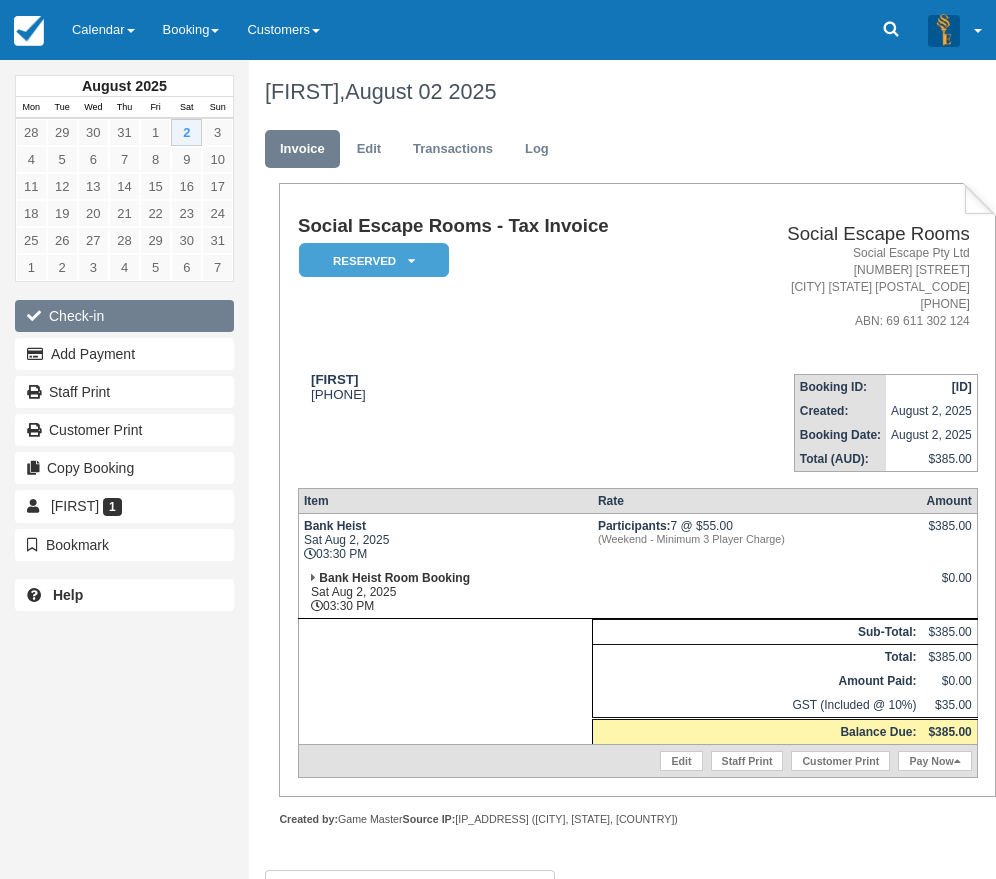 click on "Check-in" at bounding box center (124, 316) 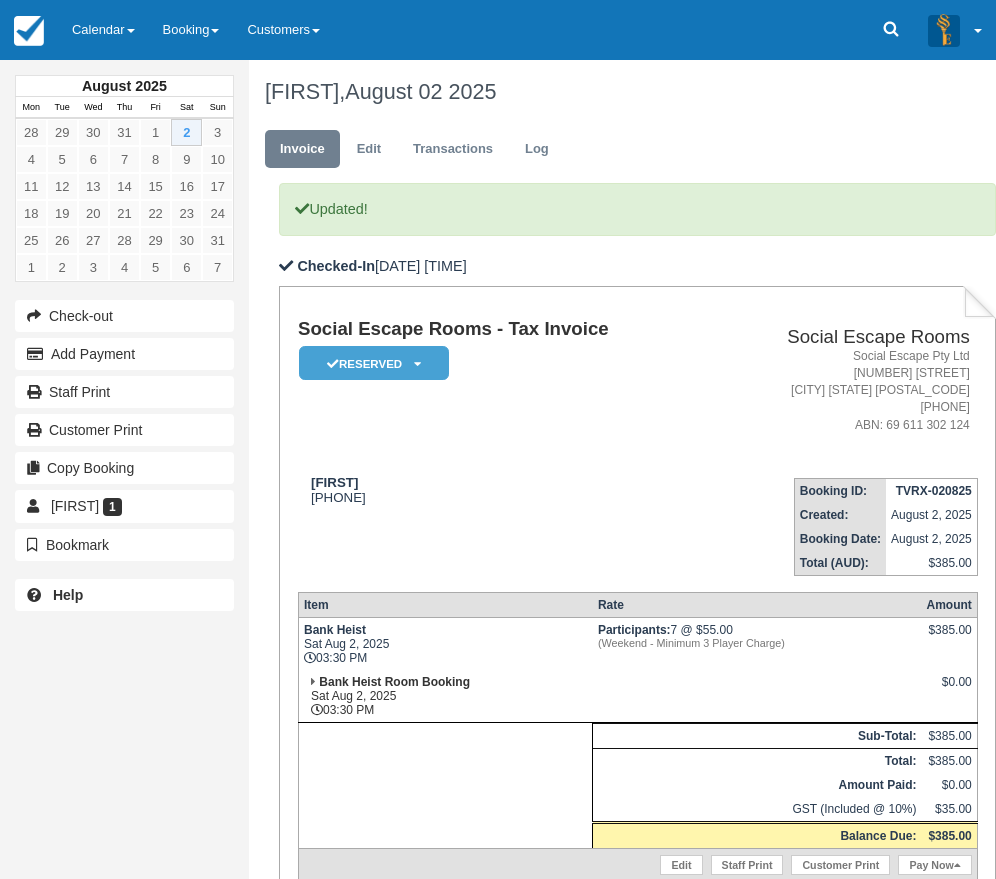 scroll, scrollTop: 0, scrollLeft: 0, axis: both 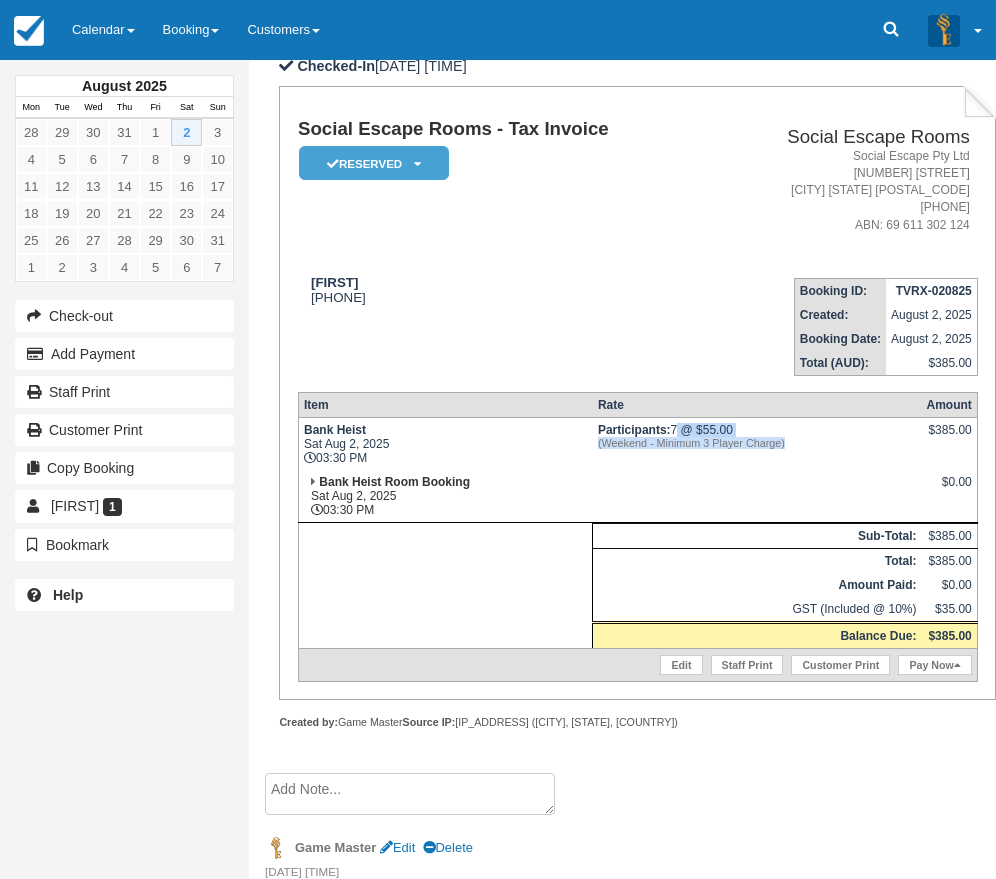 drag, startPoint x: 674, startPoint y: 427, endPoint x: 797, endPoint y: 454, distance: 125.92855 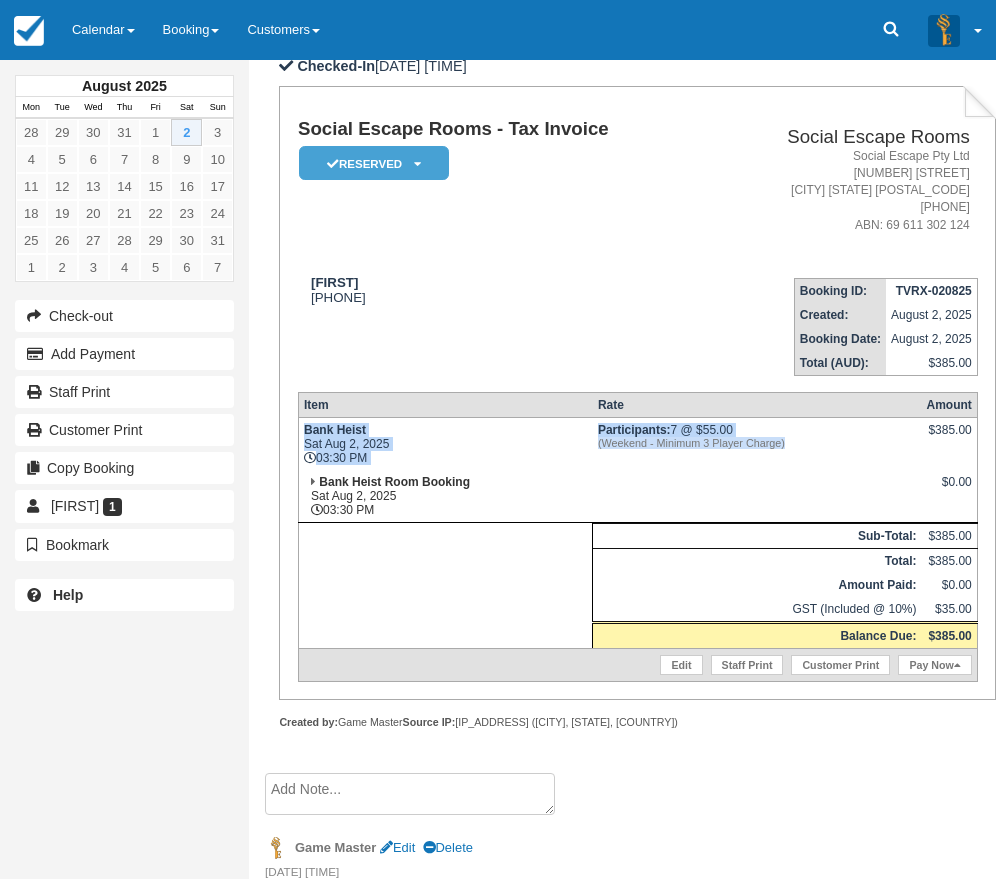 drag, startPoint x: 794, startPoint y: 446, endPoint x: 591, endPoint y: 426, distance: 203.98285 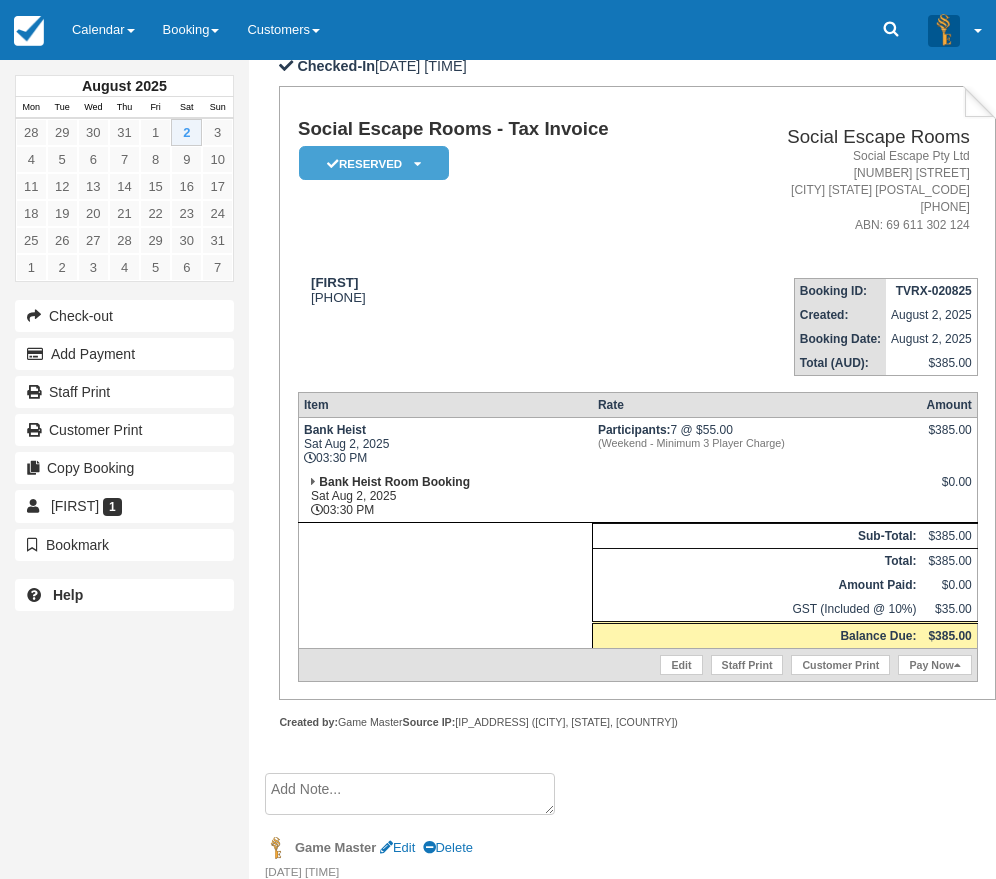 drag, startPoint x: 389, startPoint y: 506, endPoint x: 306, endPoint y: 425, distance: 115.97414 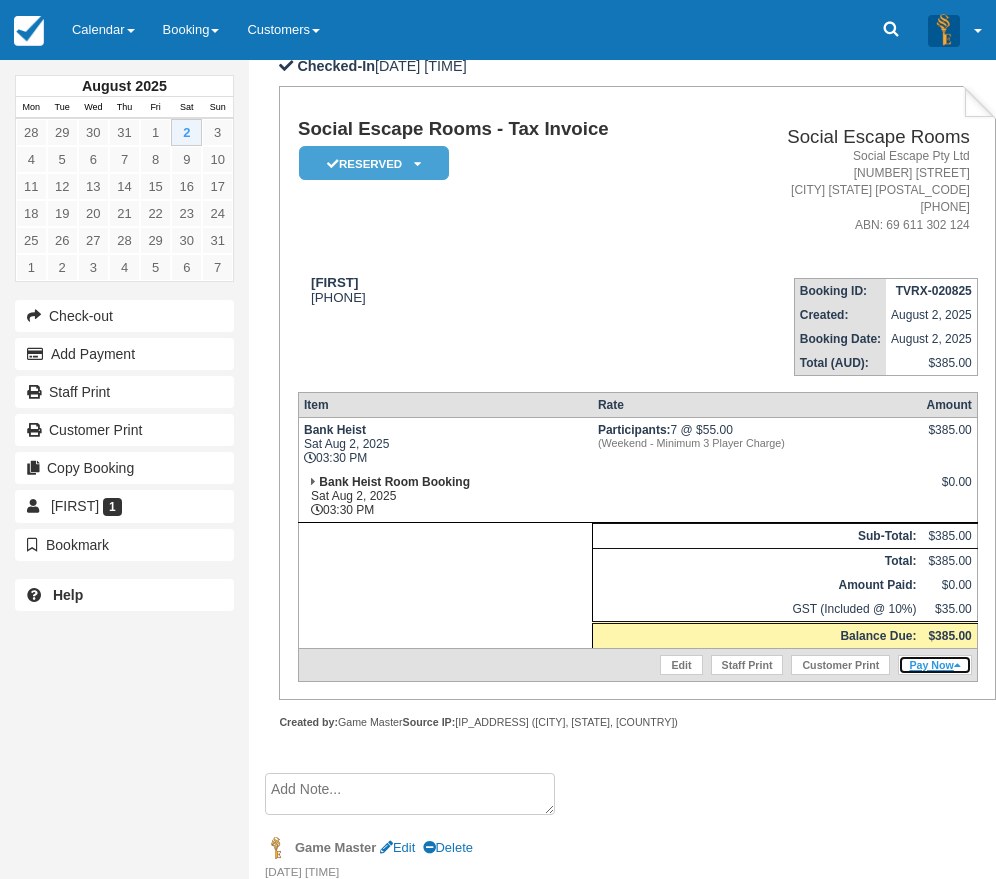 click on "Pay Now" at bounding box center [934, 665] 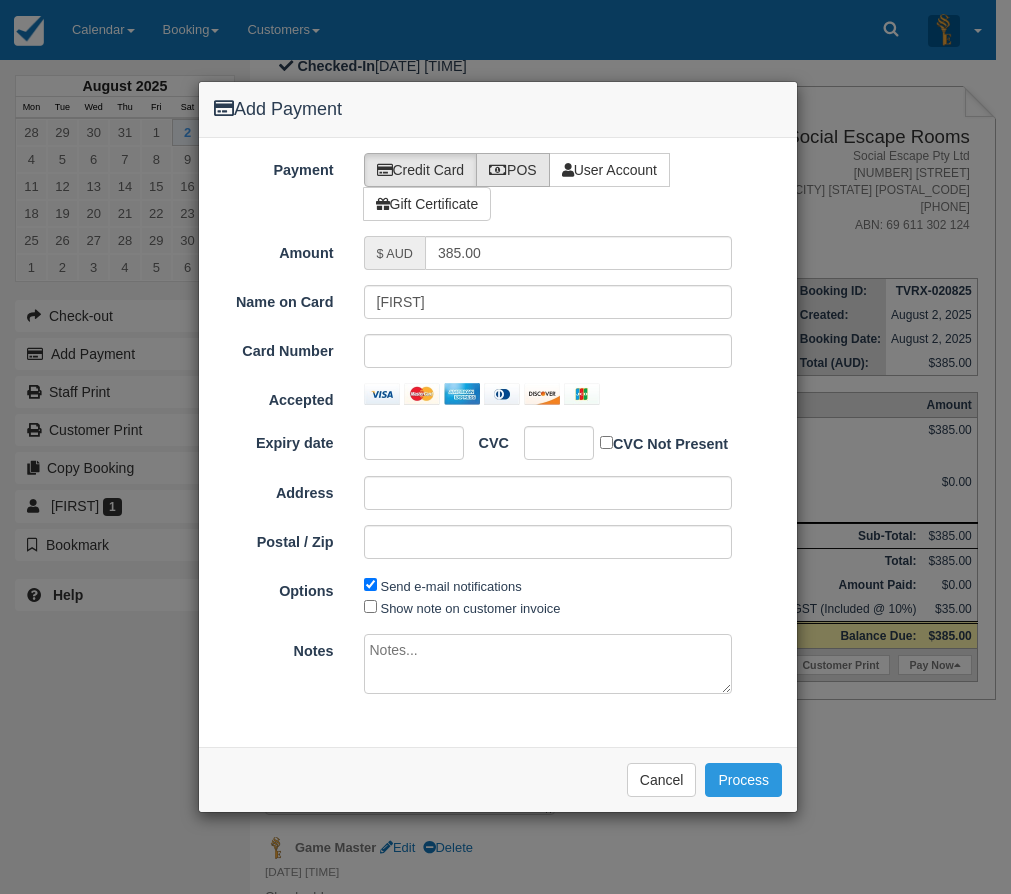click at bounding box center [498, 170] 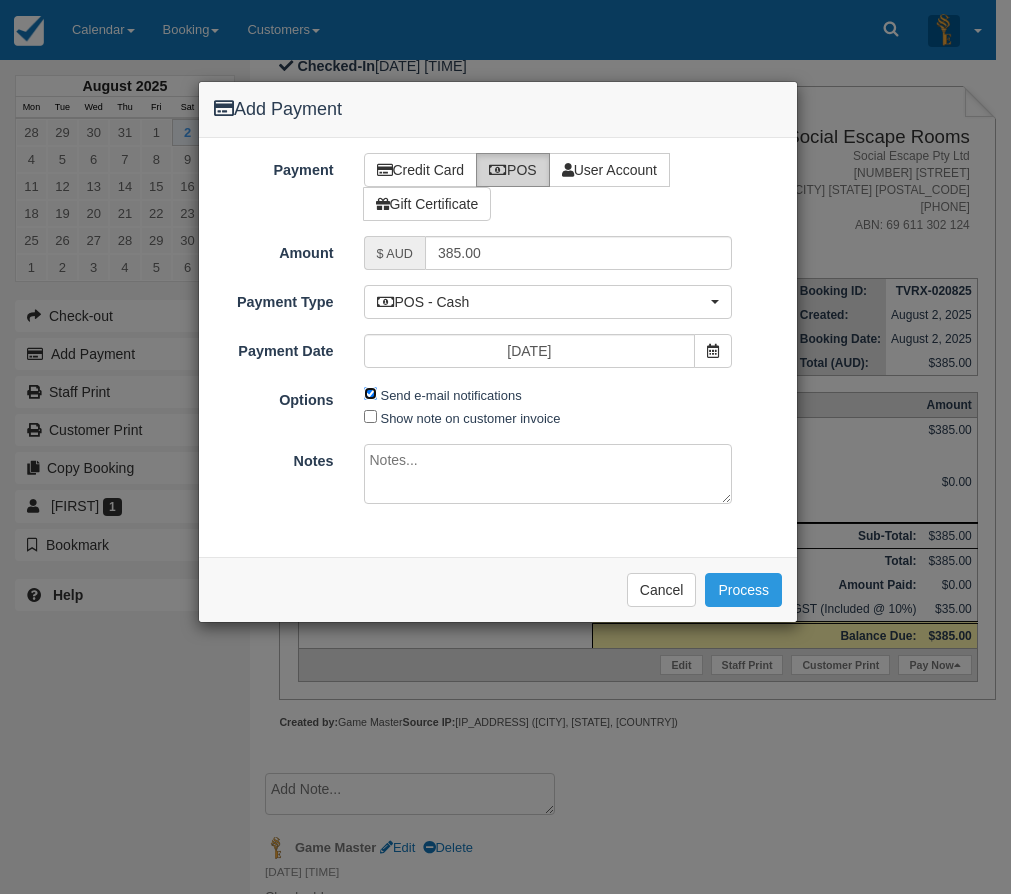 click on "Send e-mail notifications" at bounding box center [370, 393] 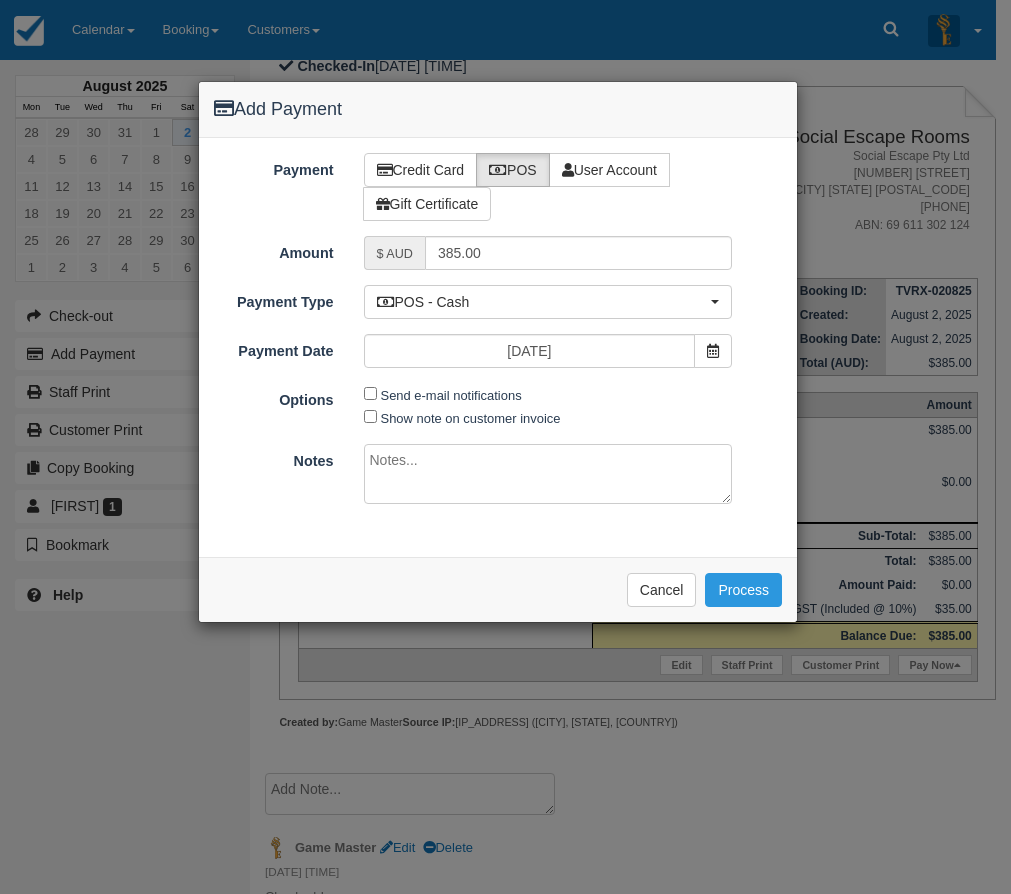 click on "Please wait while the payment is processed				...
Cancel
Process" at bounding box center [498, 589] 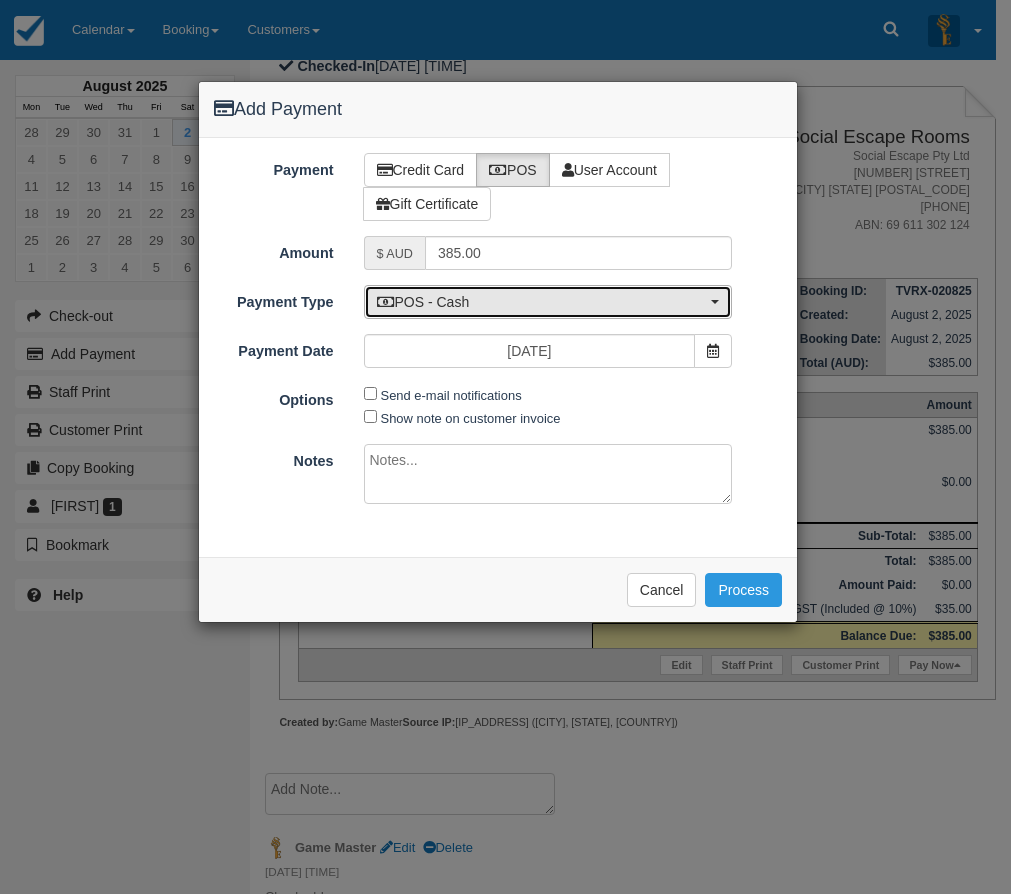 click on "POS - Cash" at bounding box center (548, 302) 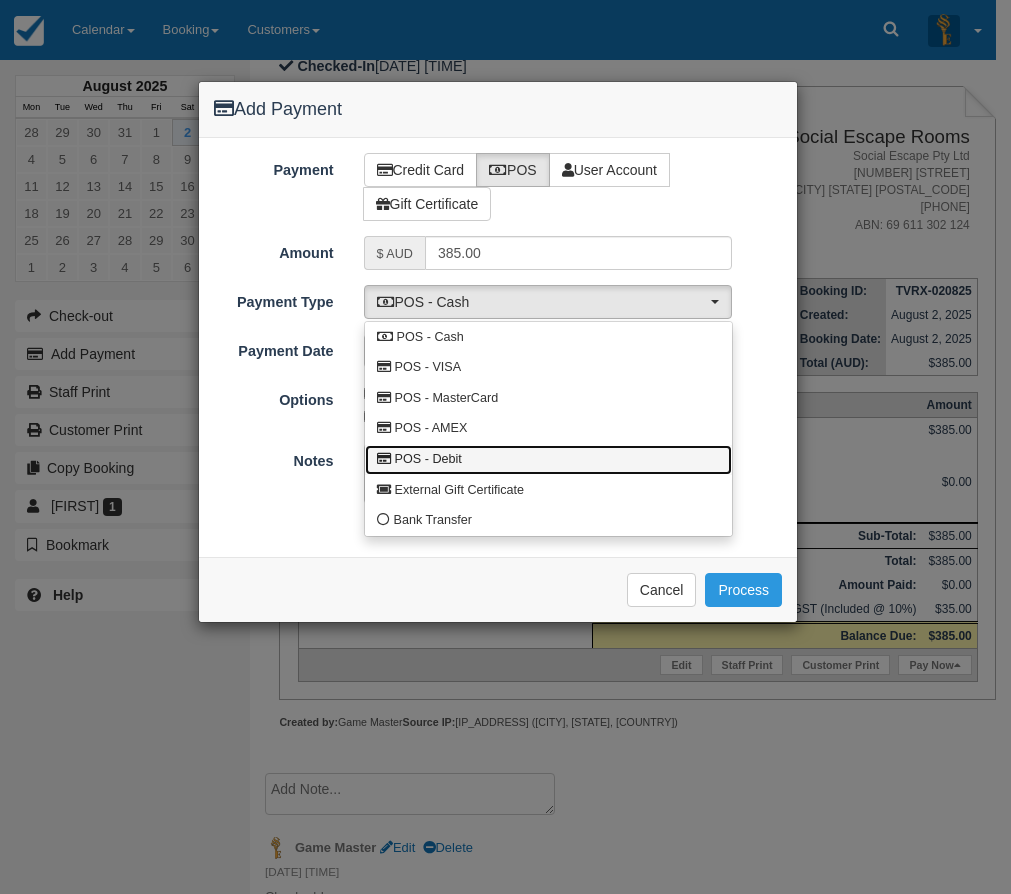 click on "POS - Debit" at bounding box center [548, 460] 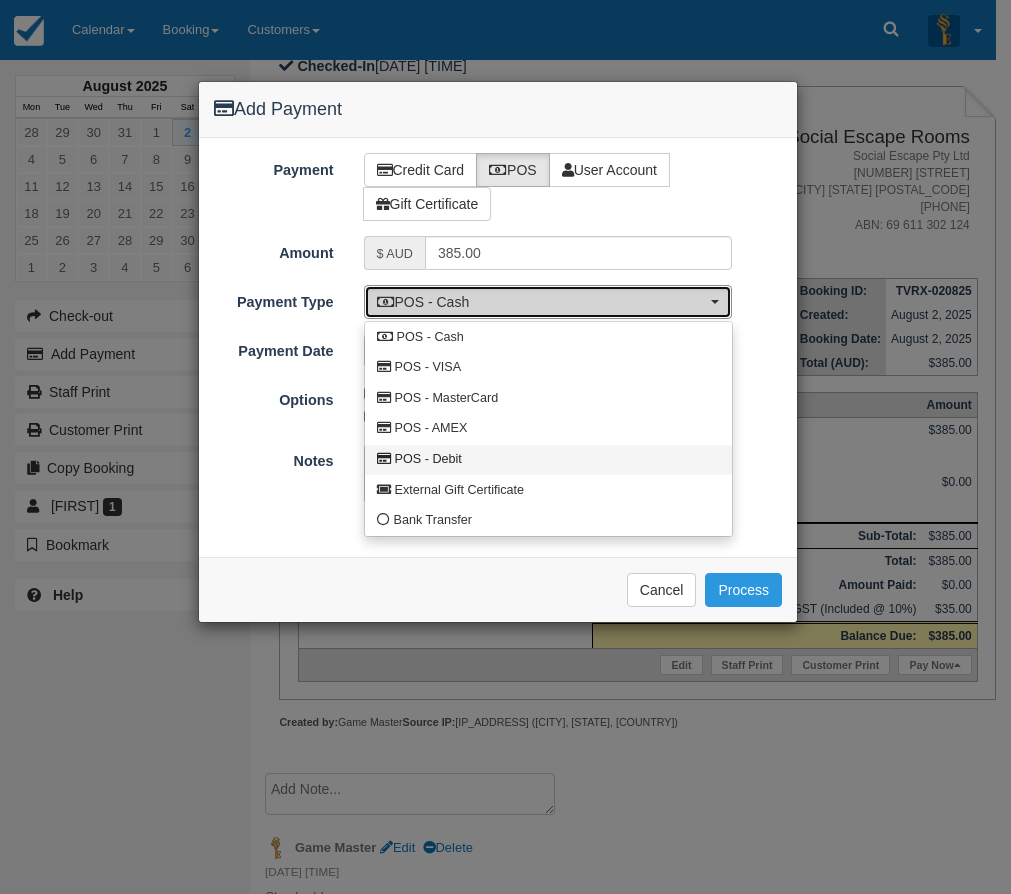 select on "DEBIT" 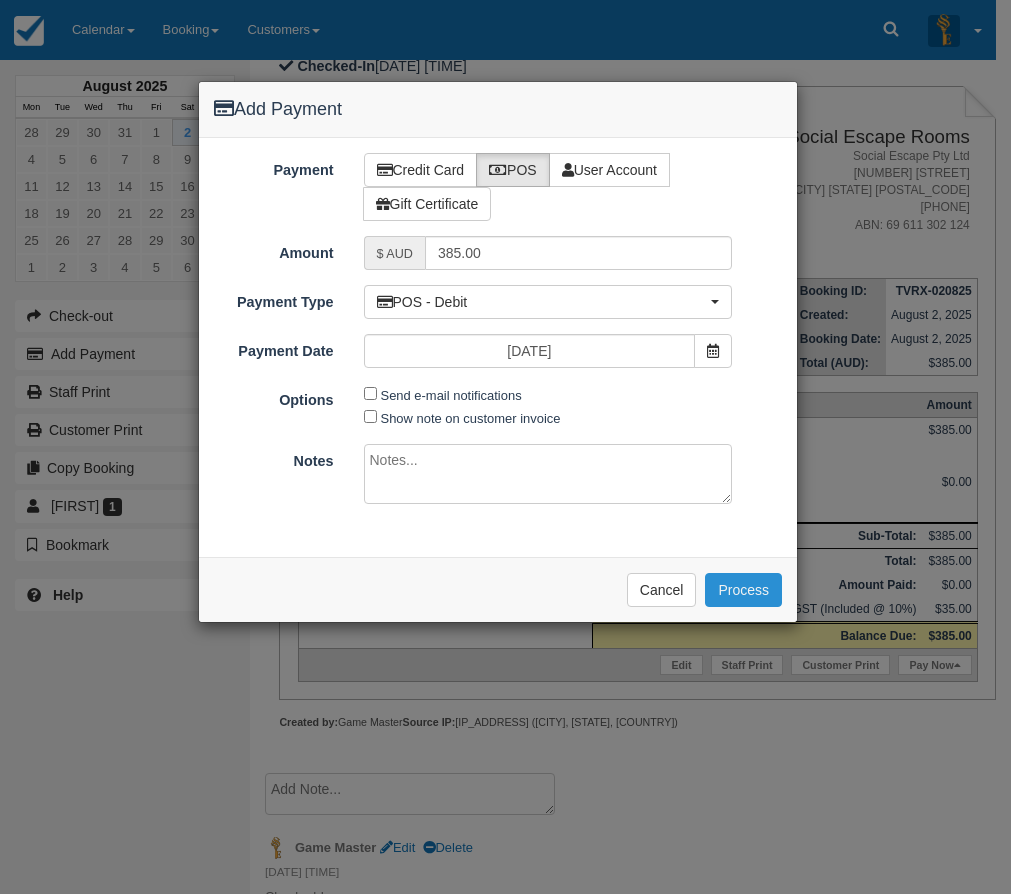 click on "Process" at bounding box center (743, 590) 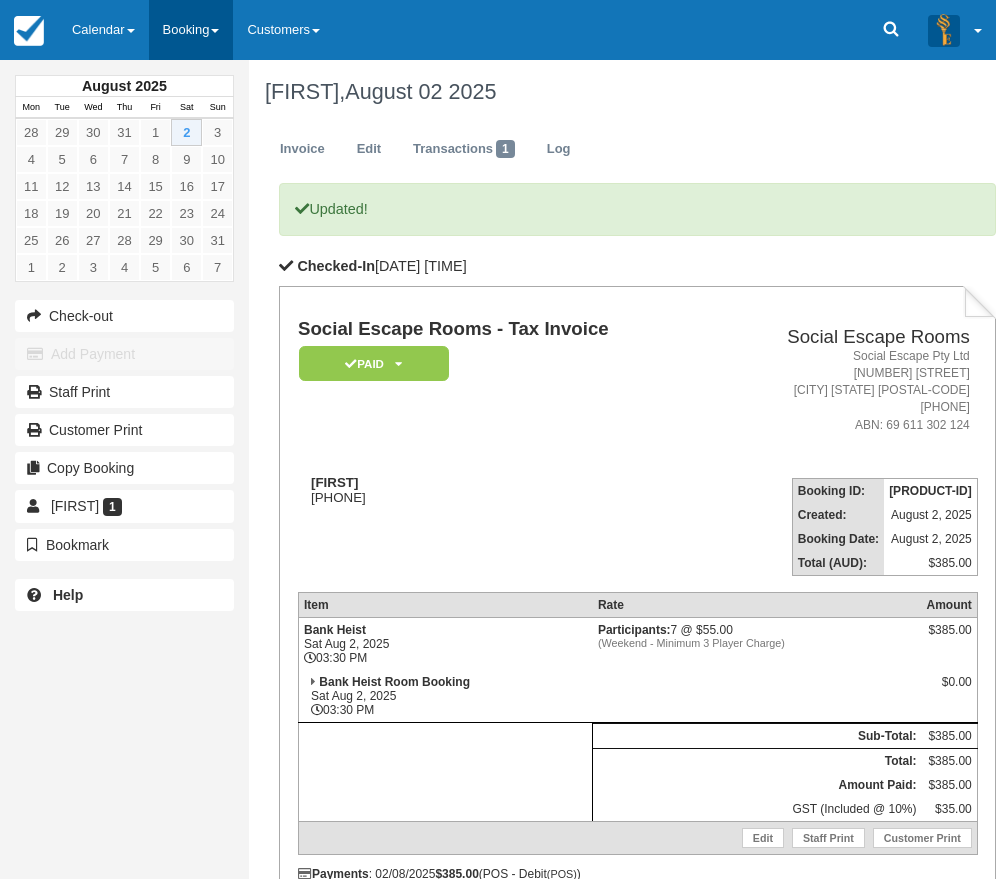 scroll, scrollTop: 0, scrollLeft: 0, axis: both 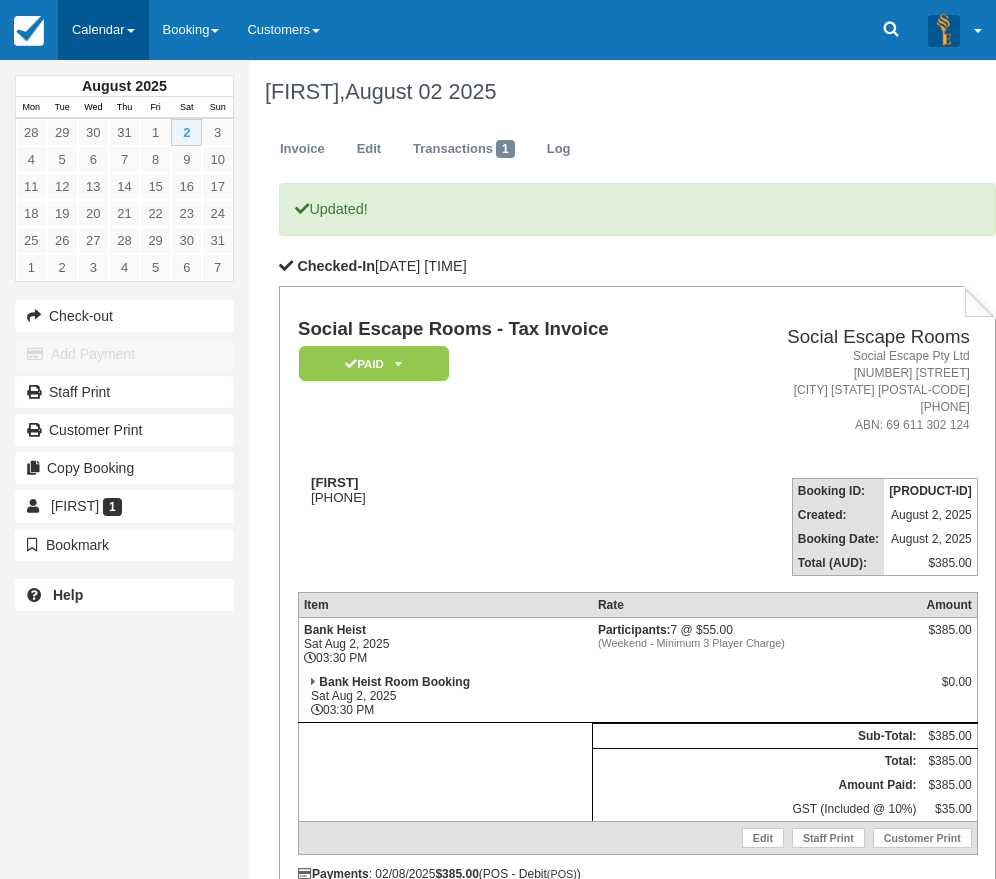 click on "Calendar" at bounding box center (103, 30) 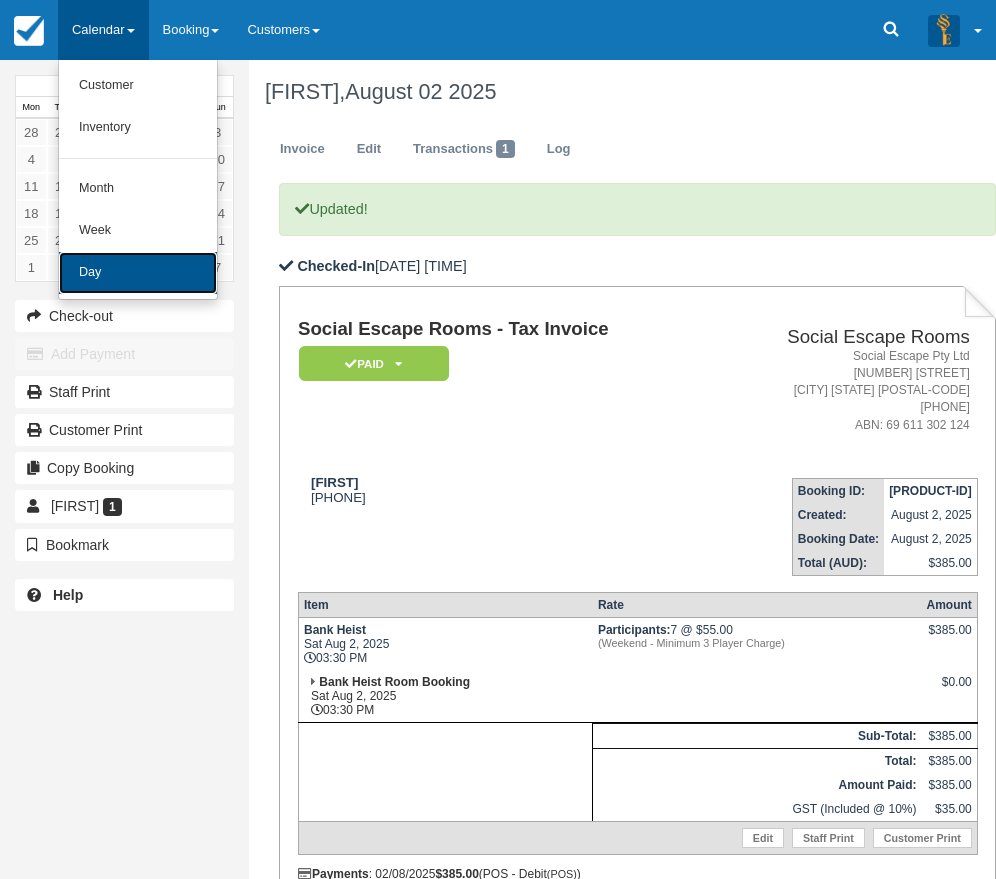 click on "Day" at bounding box center [138, 273] 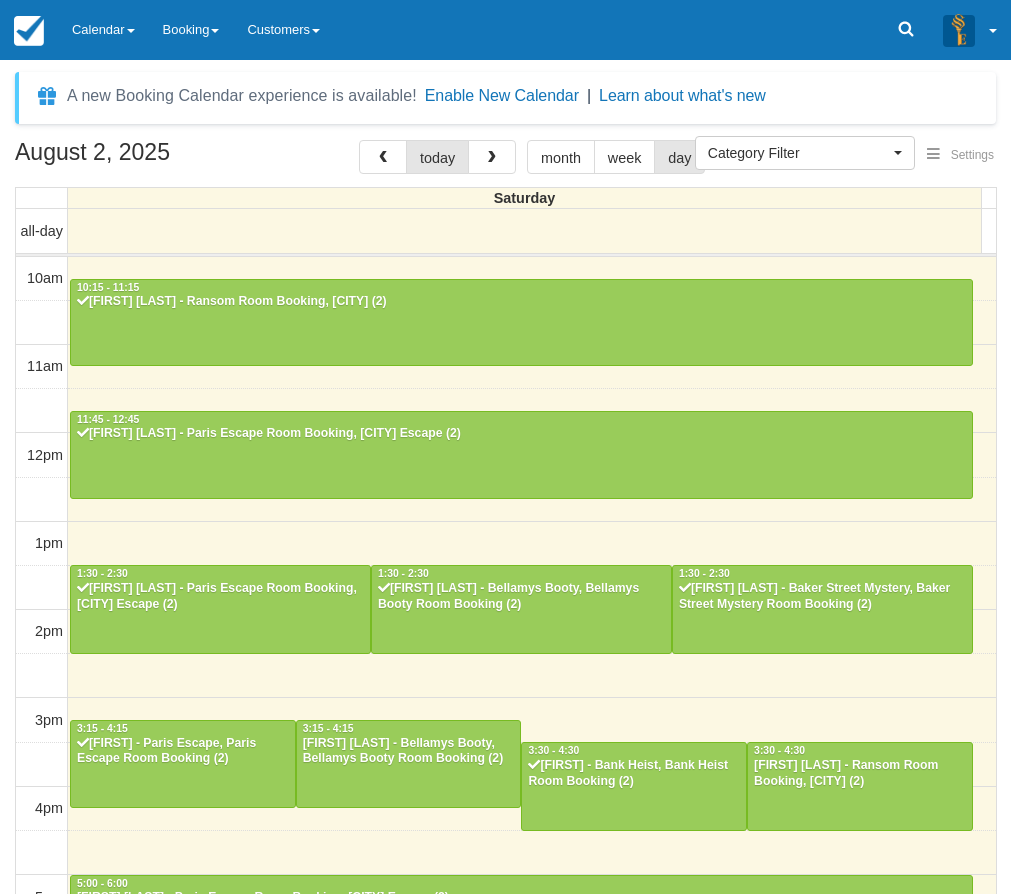 select 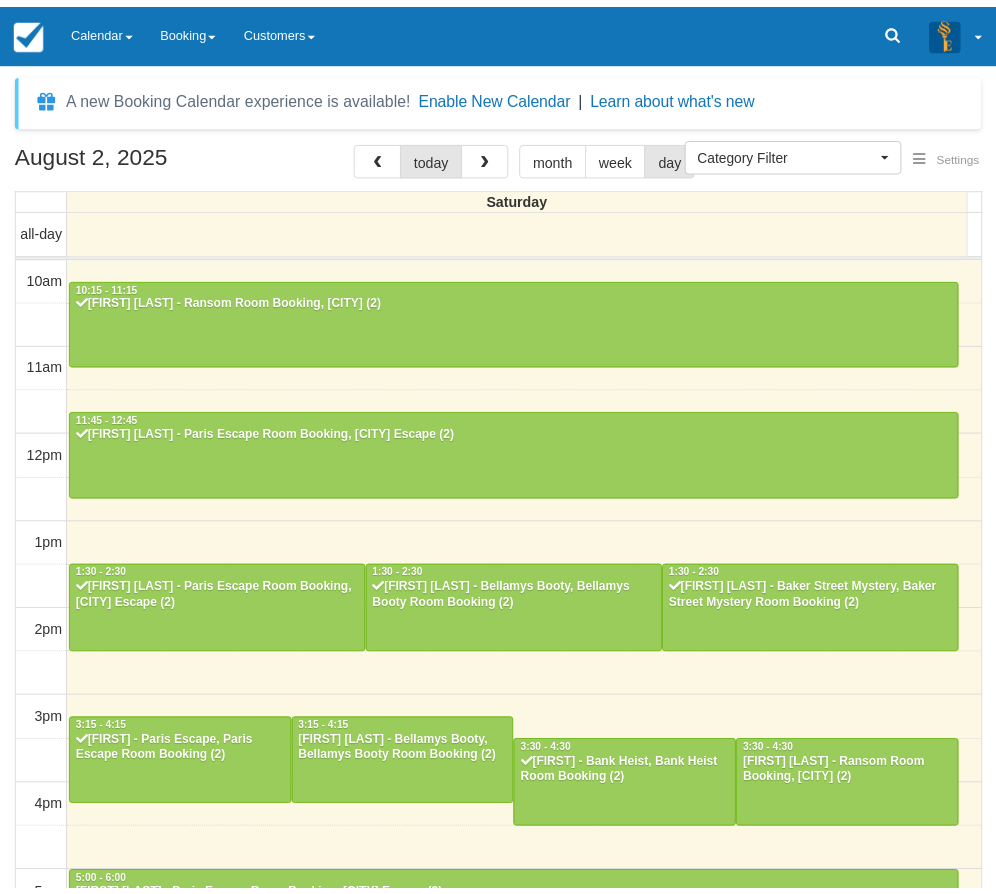 scroll, scrollTop: 0, scrollLeft: 0, axis: both 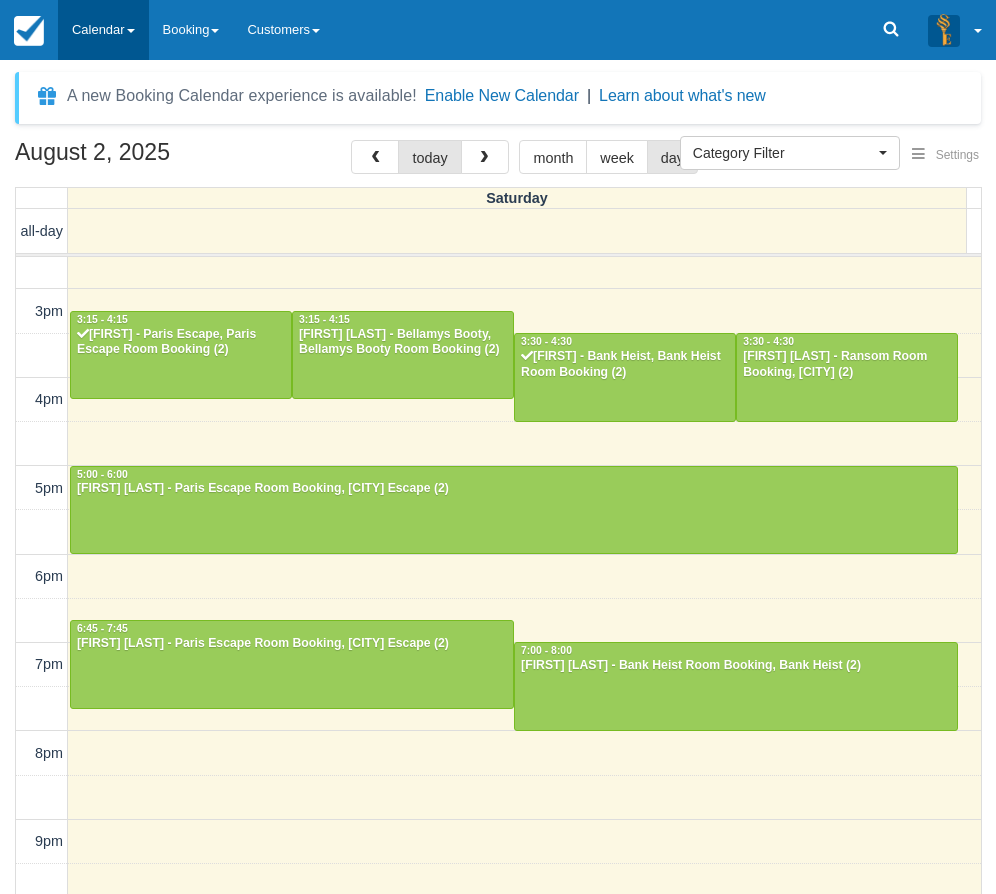 click on "Calendar" at bounding box center [103, 30] 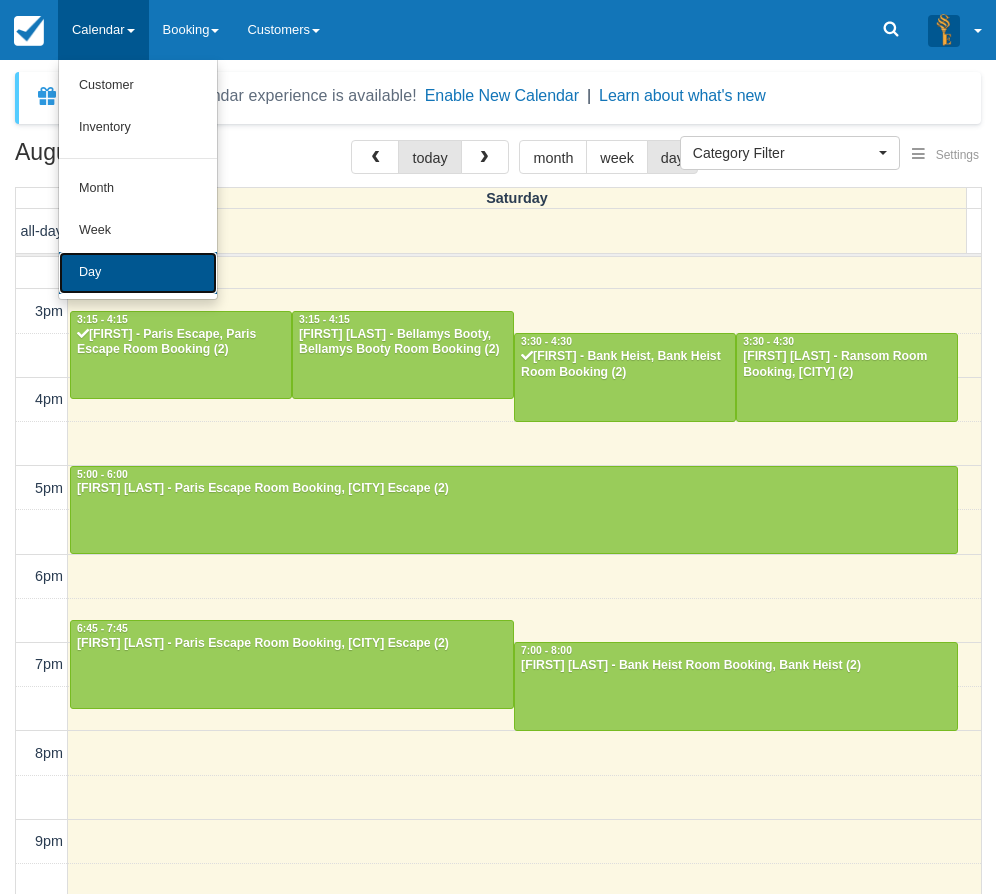 click on "Day" at bounding box center (138, 273) 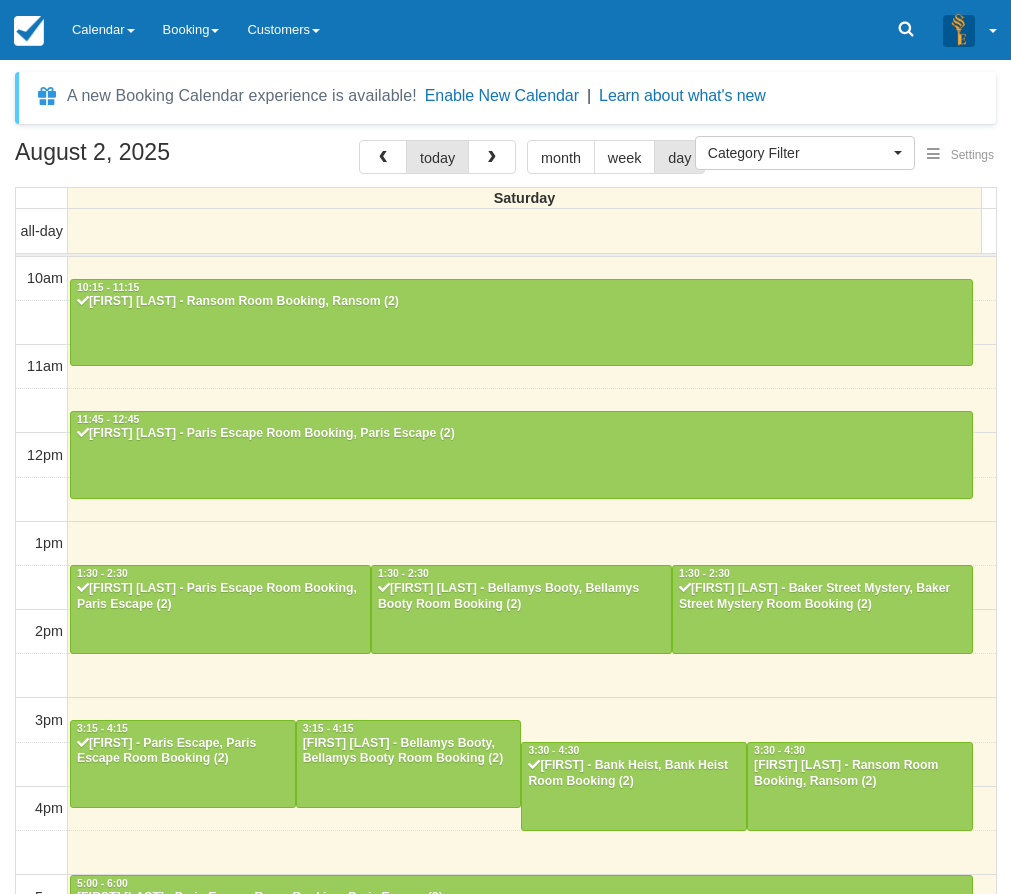 select 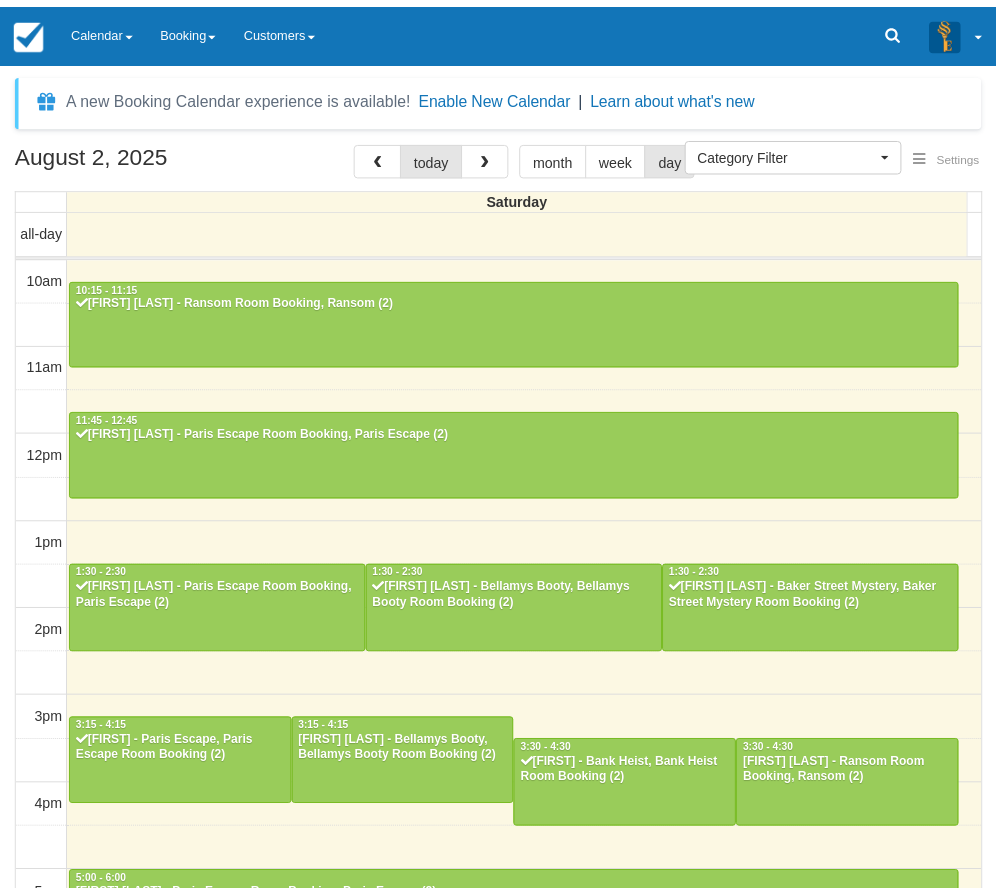 scroll, scrollTop: 0, scrollLeft: 0, axis: both 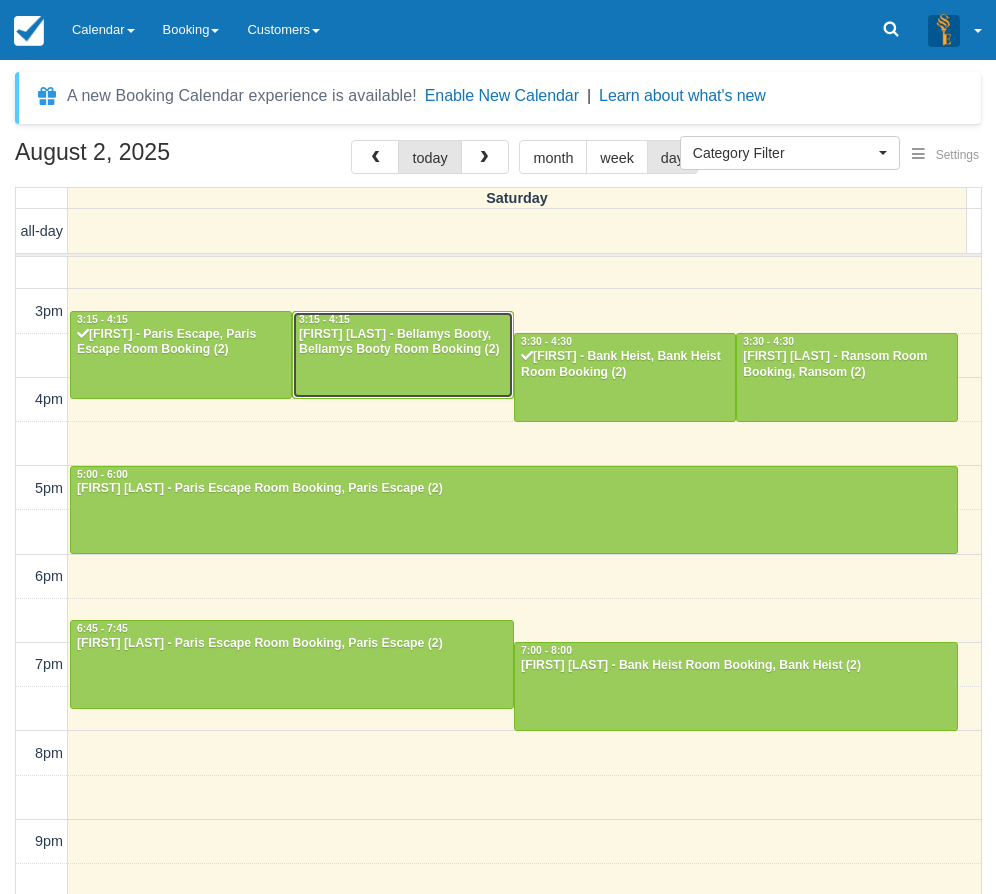 click at bounding box center [403, 355] 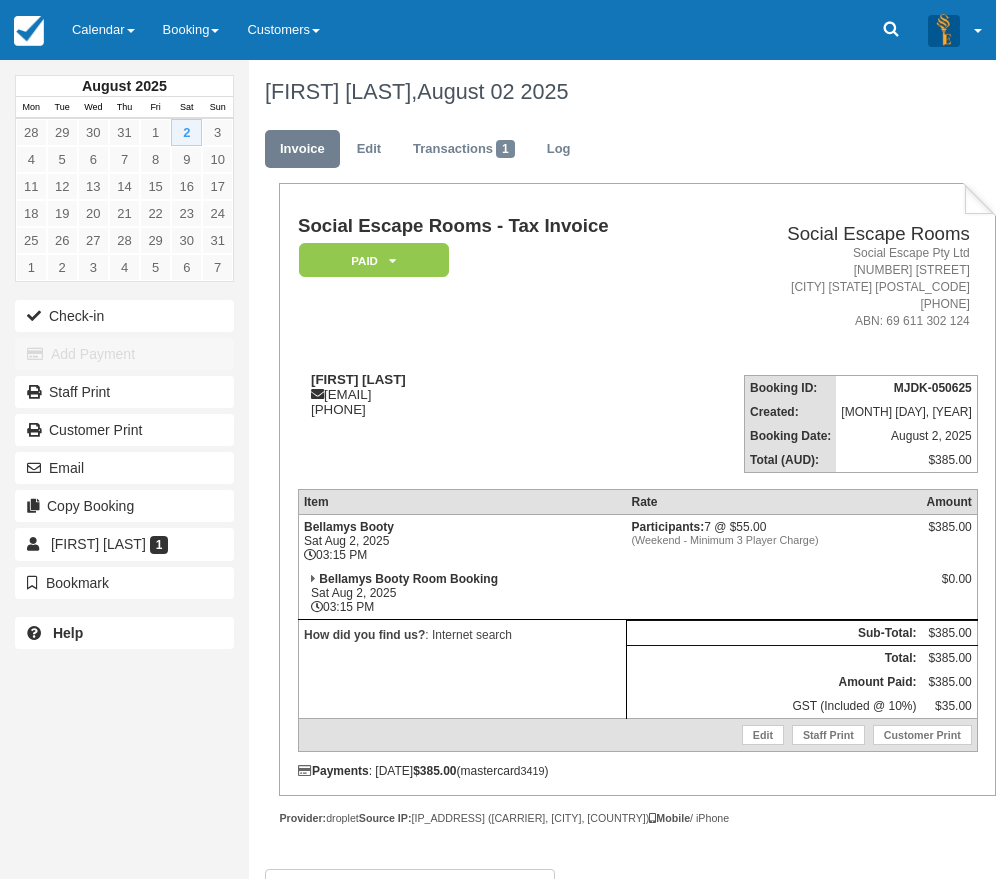 scroll, scrollTop: 0, scrollLeft: 0, axis: both 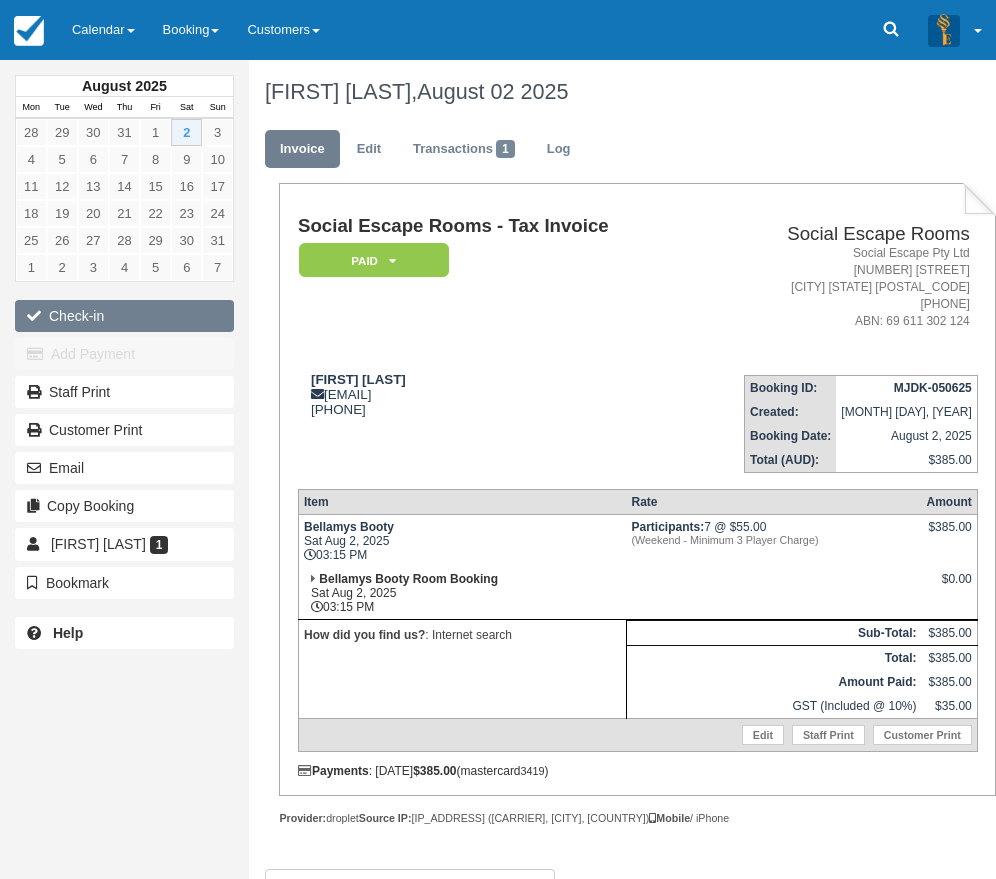 click on "Check-in" at bounding box center (124, 316) 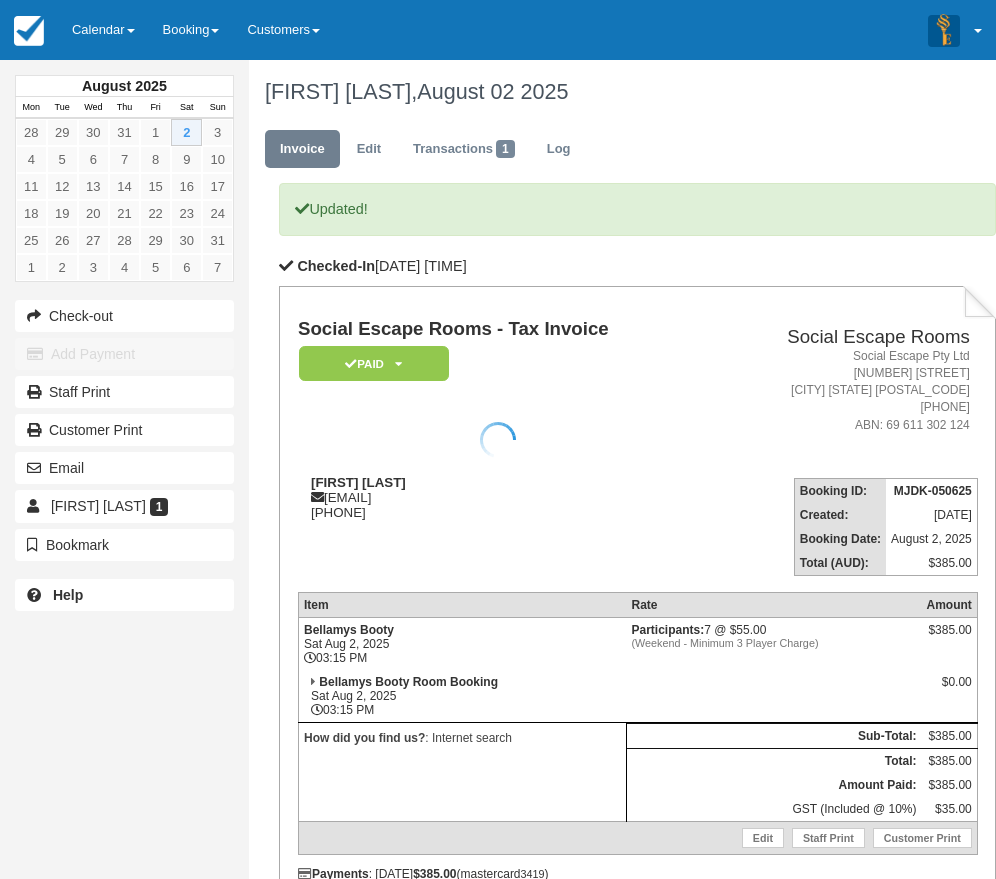 scroll, scrollTop: 0, scrollLeft: 0, axis: both 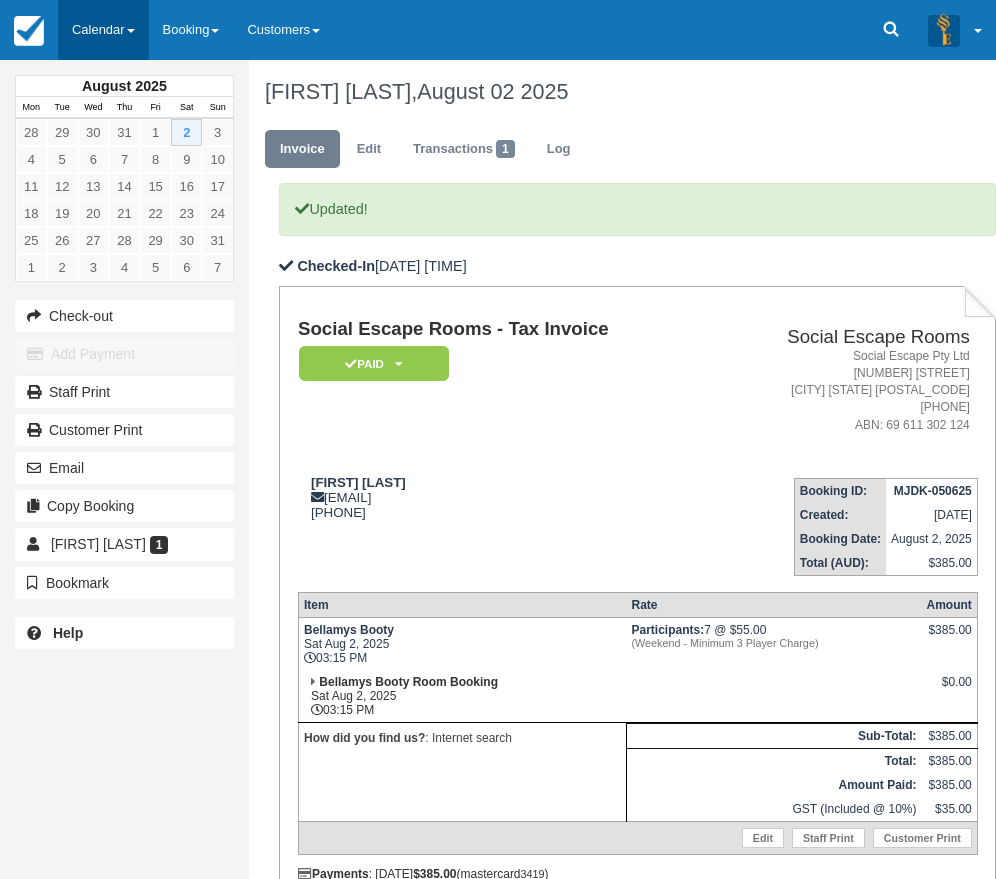 click on "Calendar" at bounding box center [103, 30] 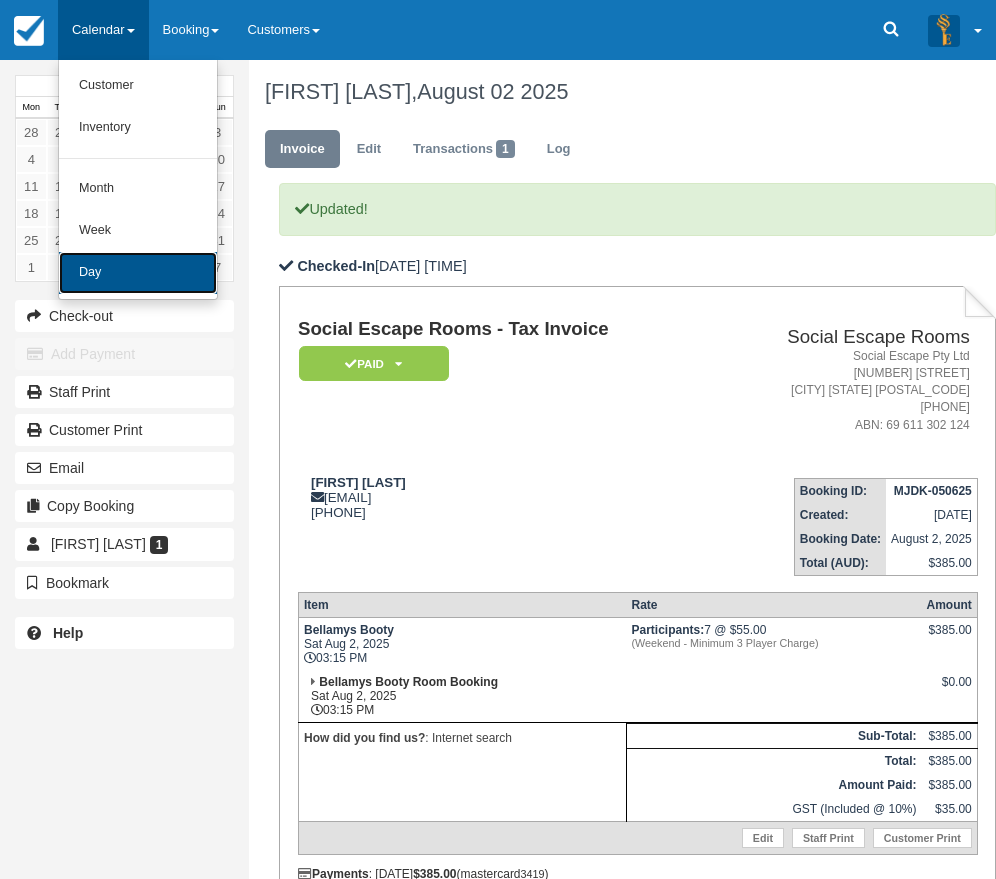 click on "Day" at bounding box center (138, 273) 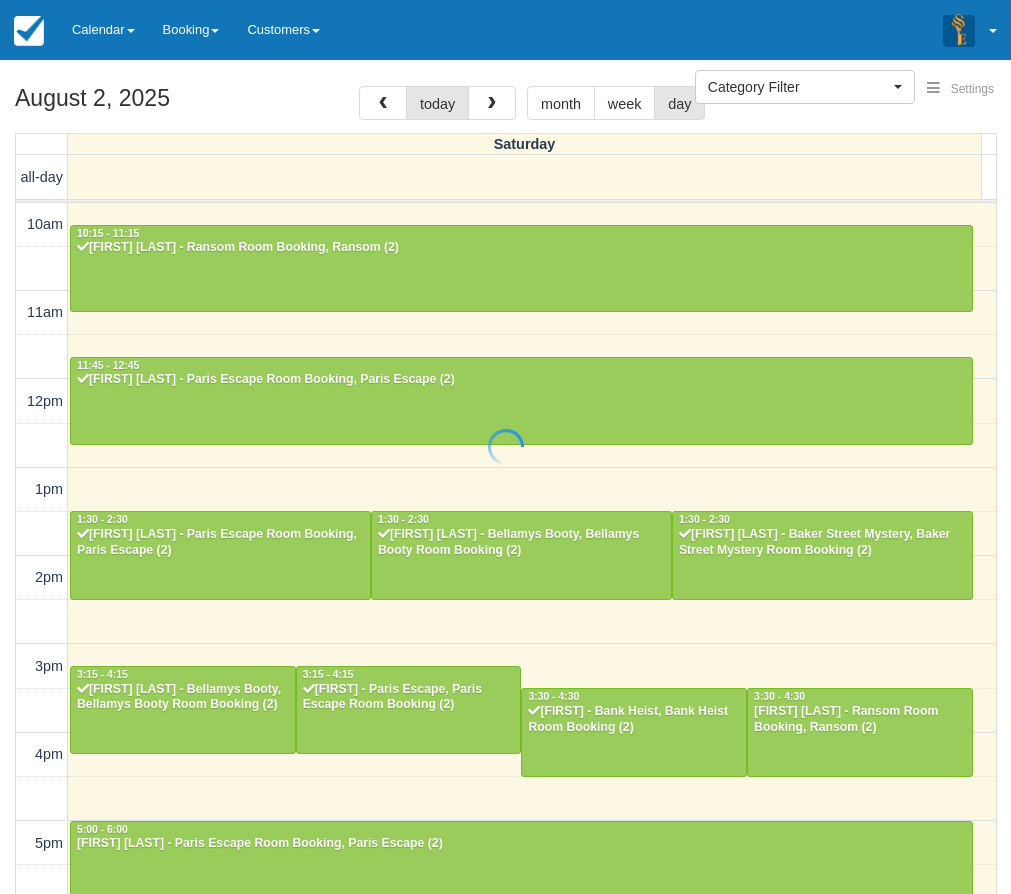 select 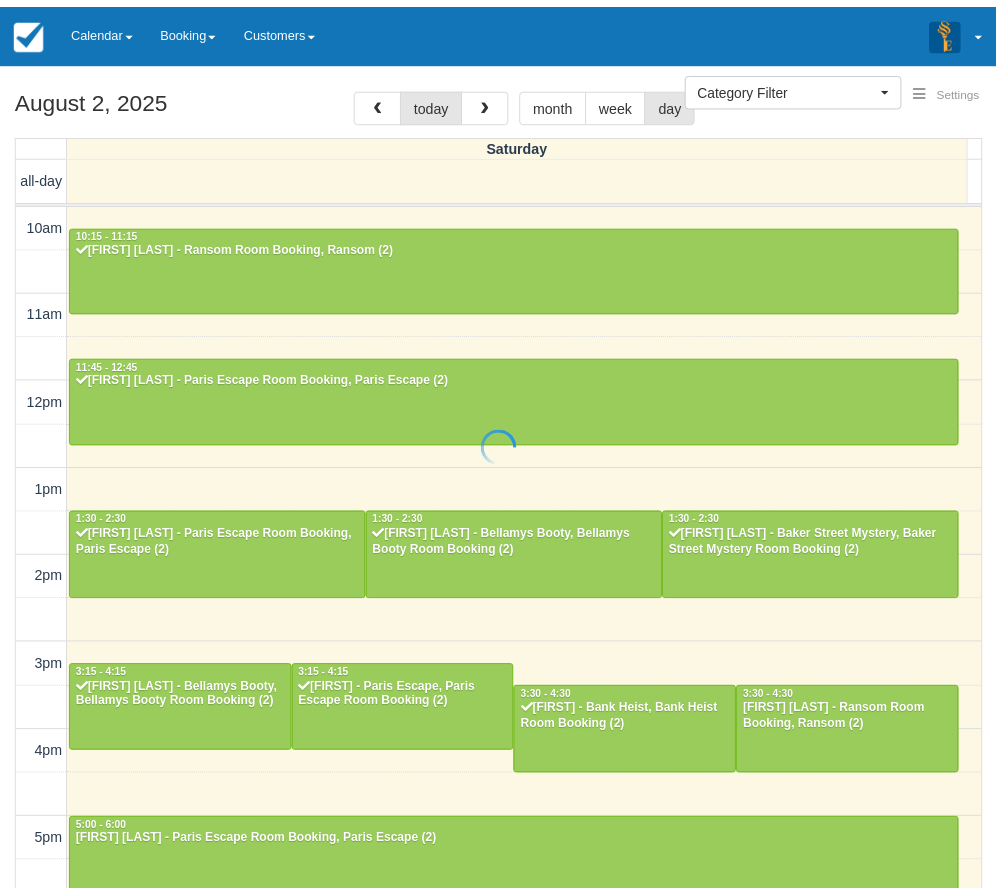 scroll, scrollTop: 0, scrollLeft: 0, axis: both 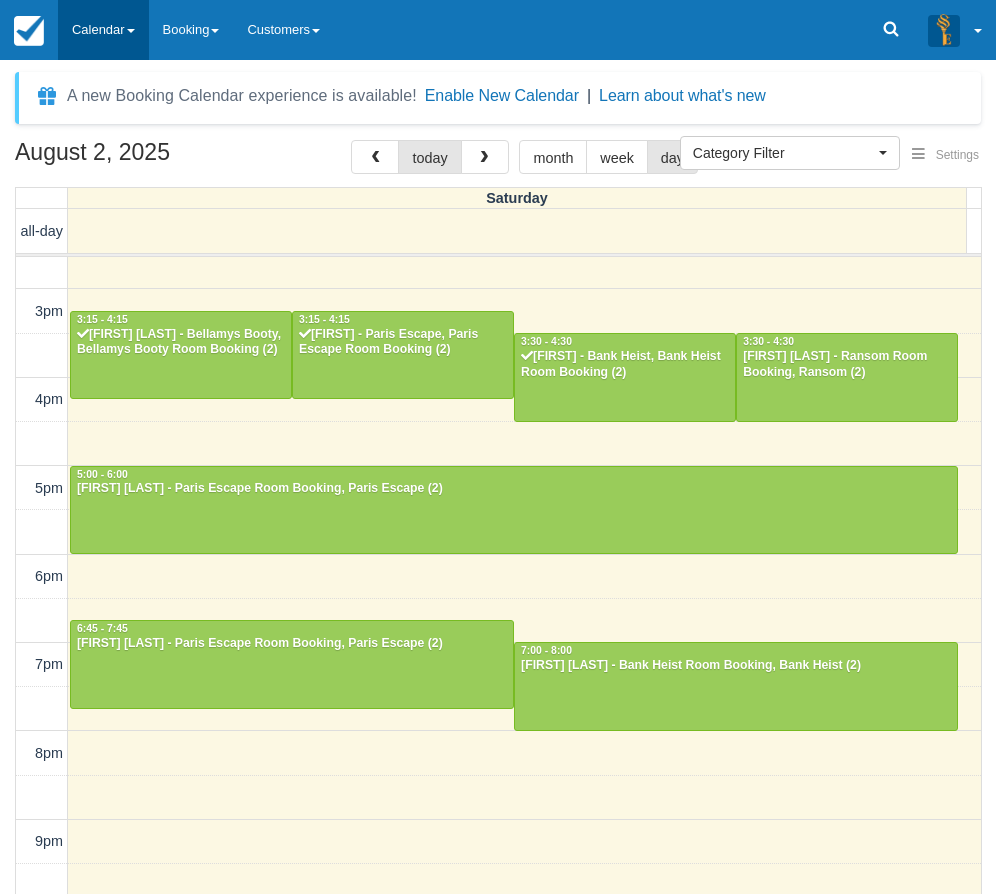 click on "Calendar" at bounding box center [103, 30] 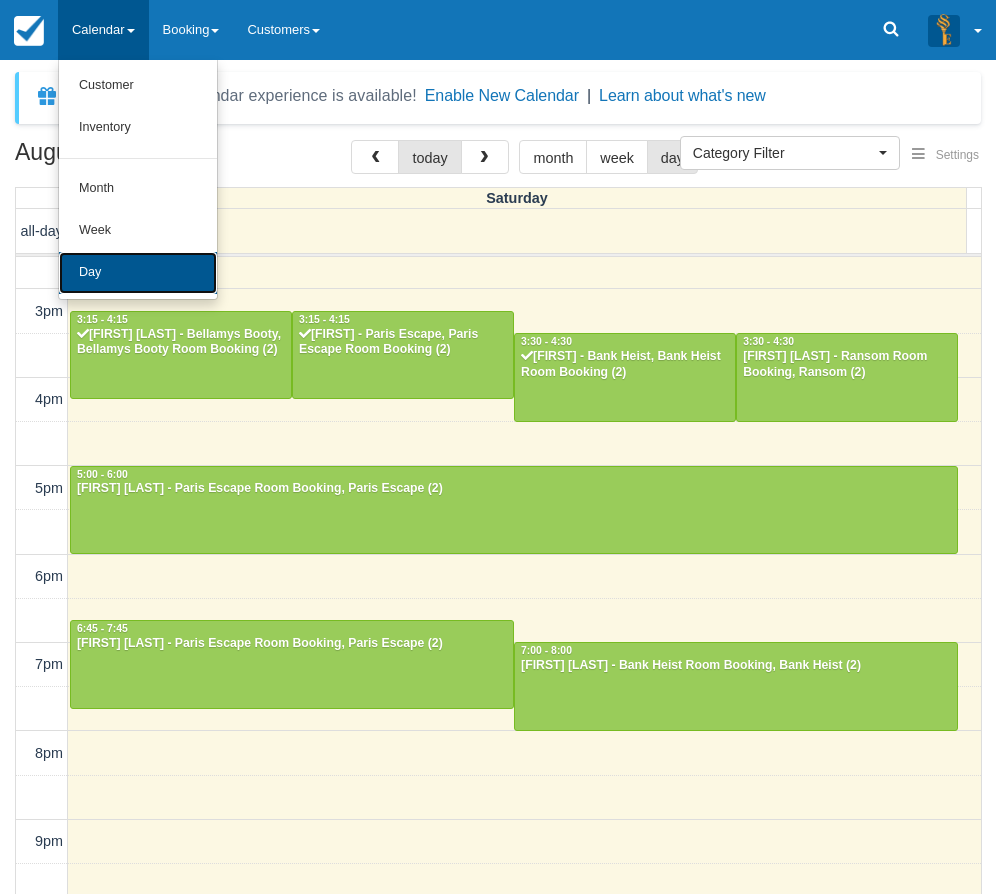 click on "Day" at bounding box center (138, 273) 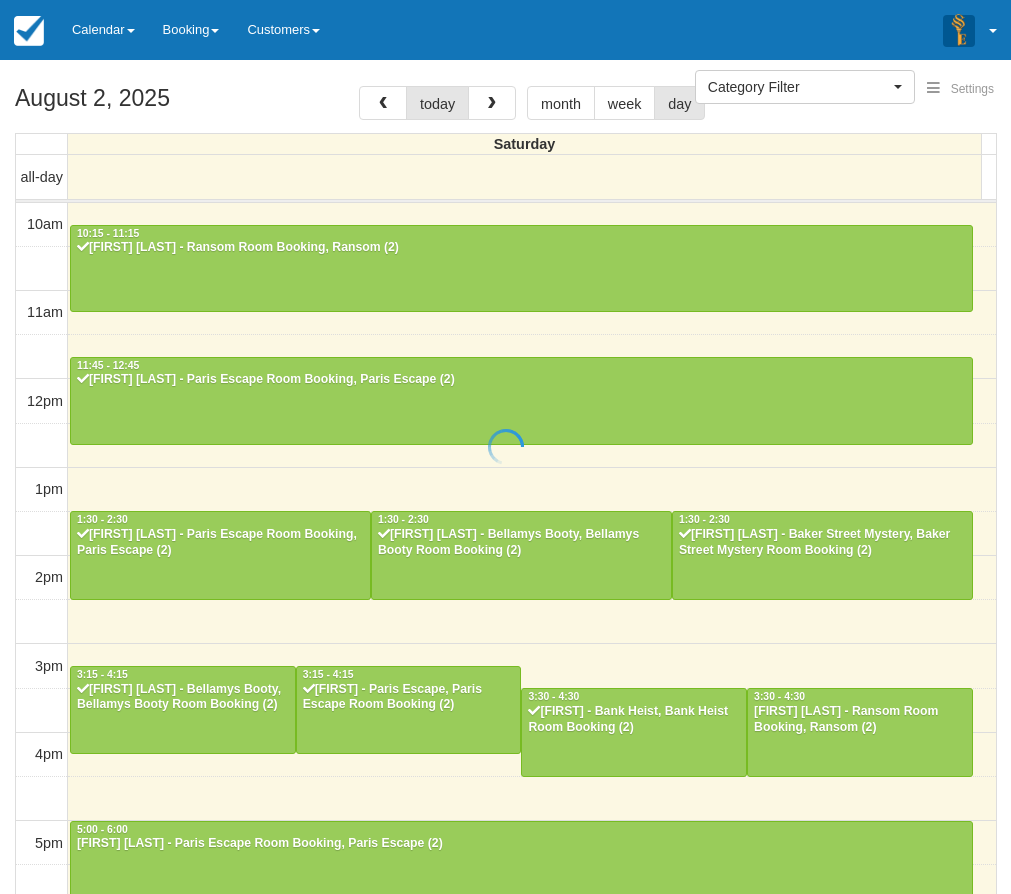 select 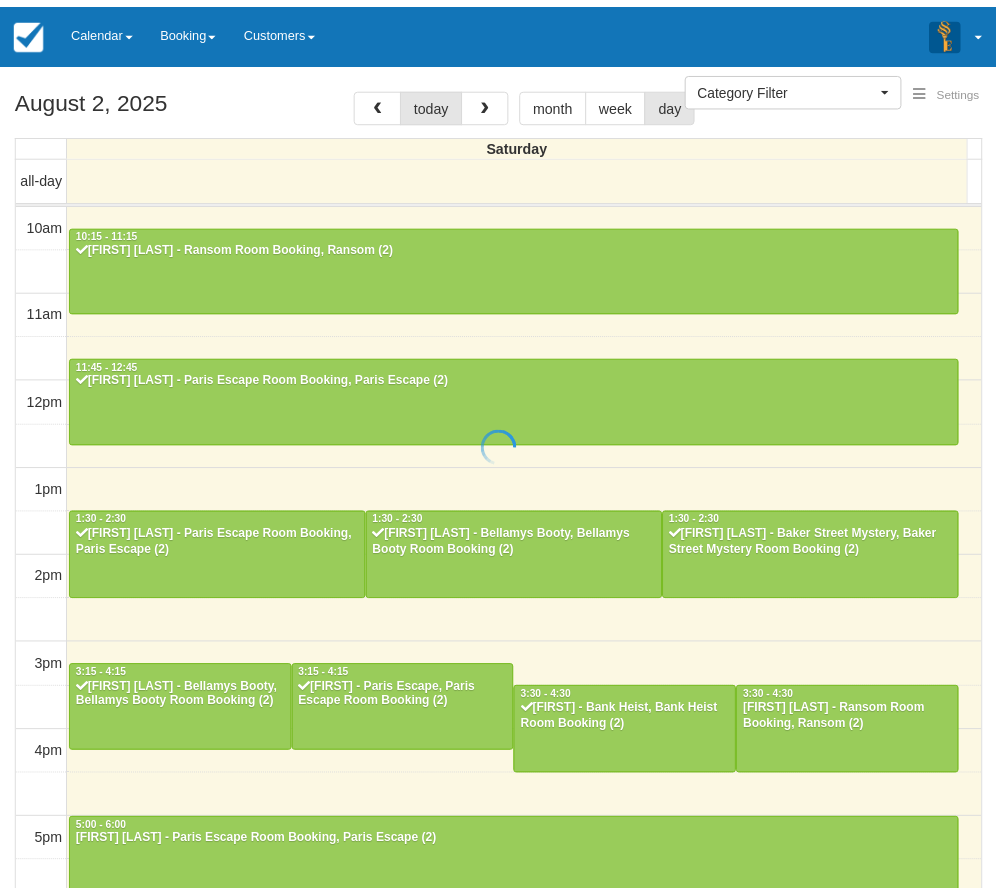 scroll, scrollTop: 0, scrollLeft: 0, axis: both 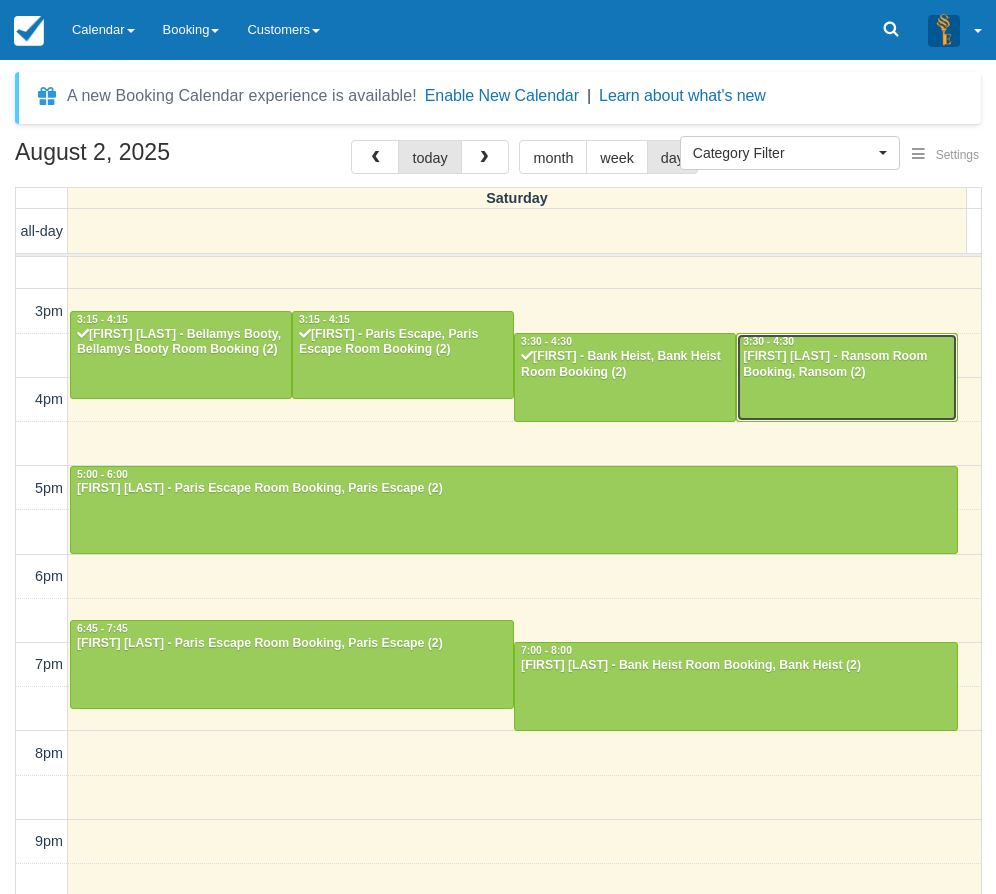 click on "[FIRST] [LAST] - Ransom Room Booking, Ransom (2)" at bounding box center [847, 365] 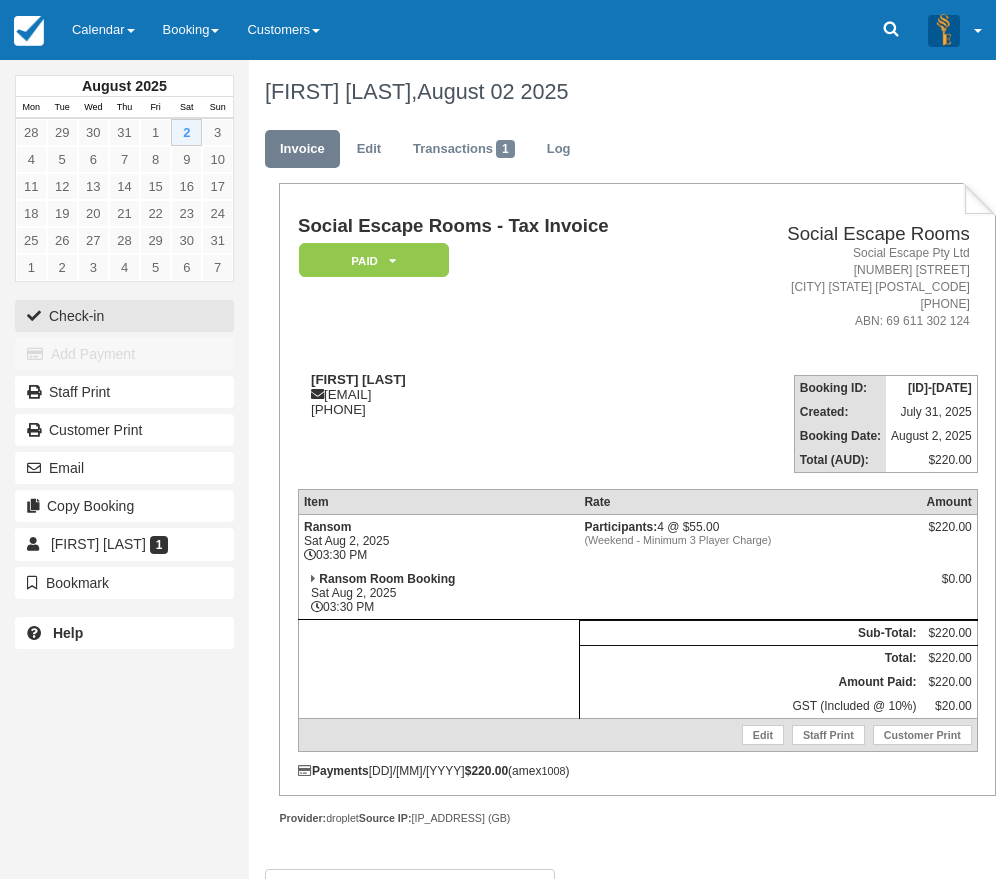 scroll, scrollTop: 0, scrollLeft: 0, axis: both 